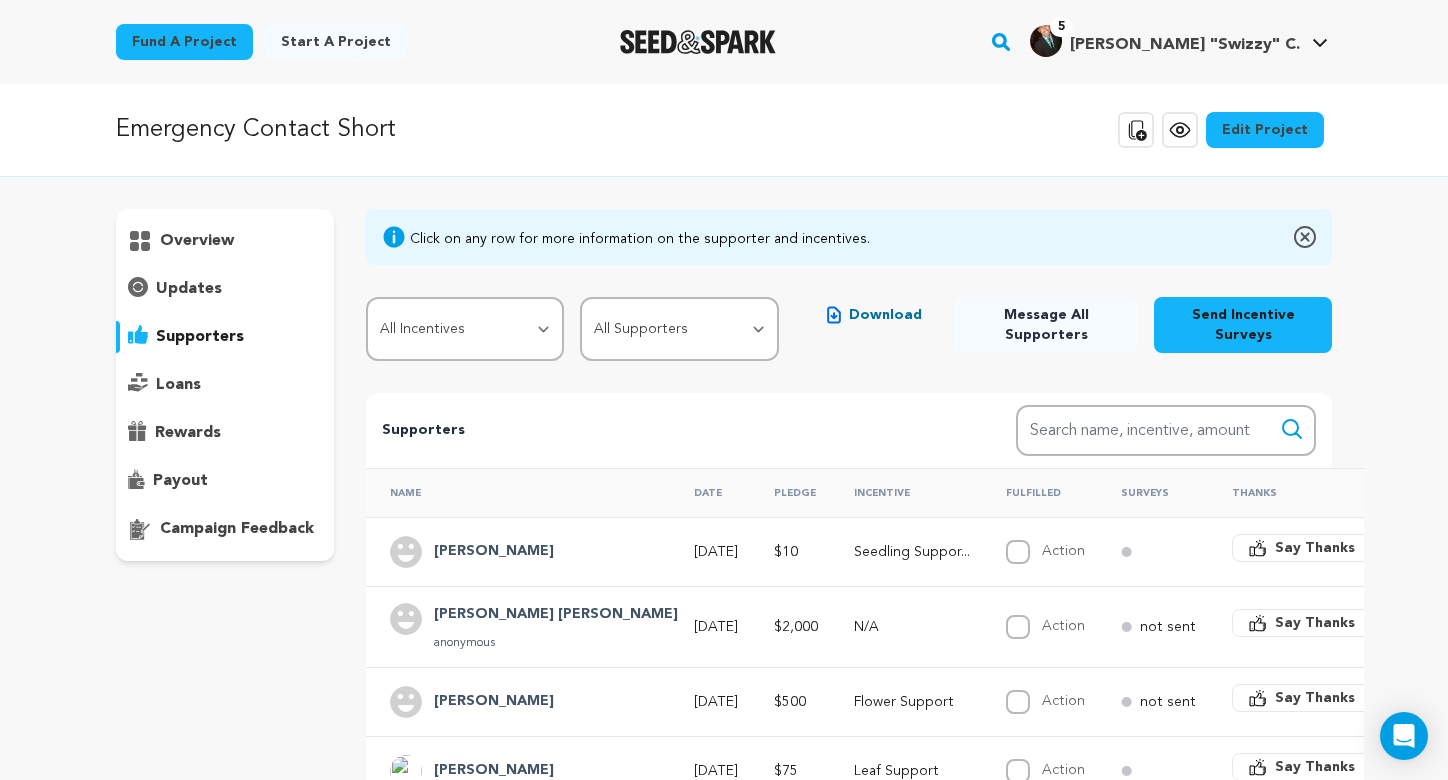 scroll, scrollTop: 100, scrollLeft: 0, axis: vertical 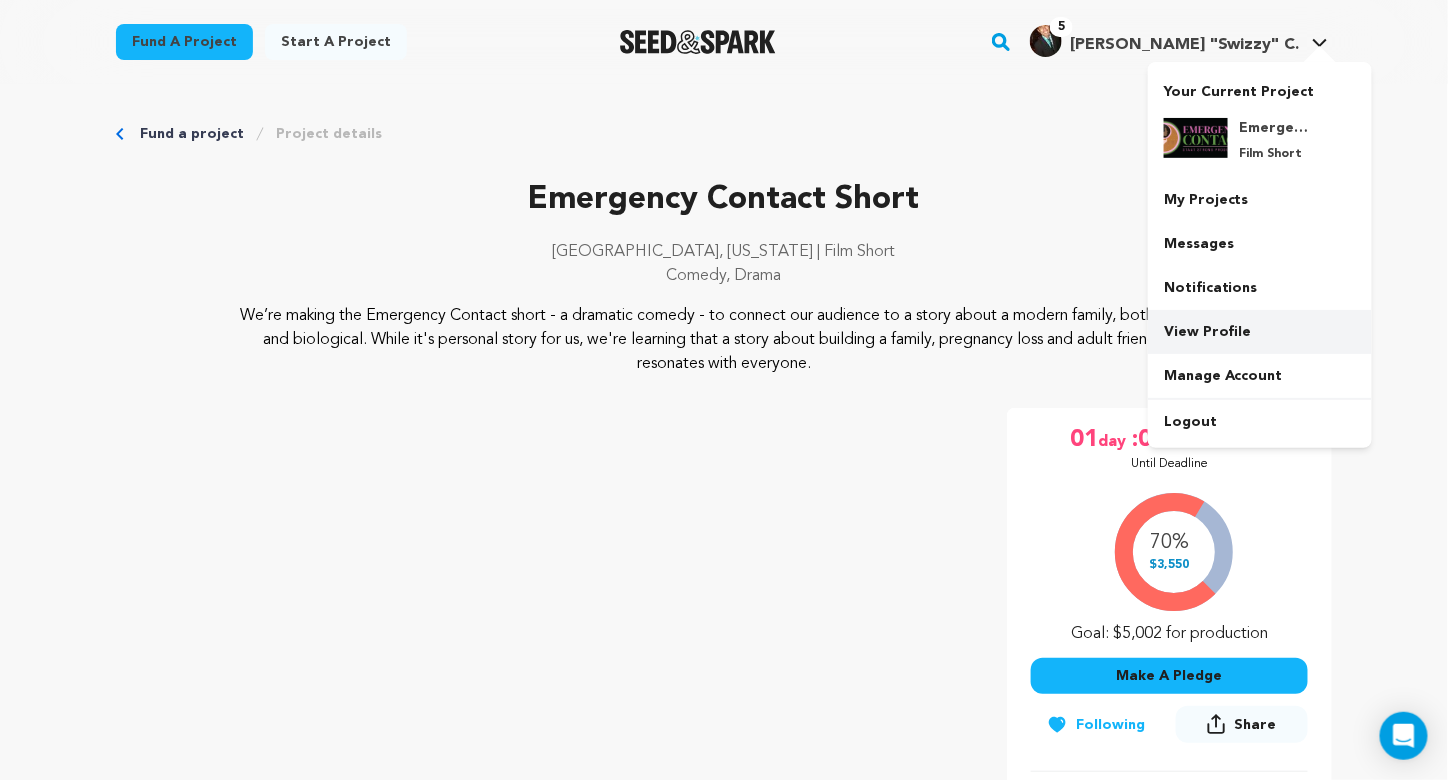 click on "View Profile" at bounding box center [1260, 332] 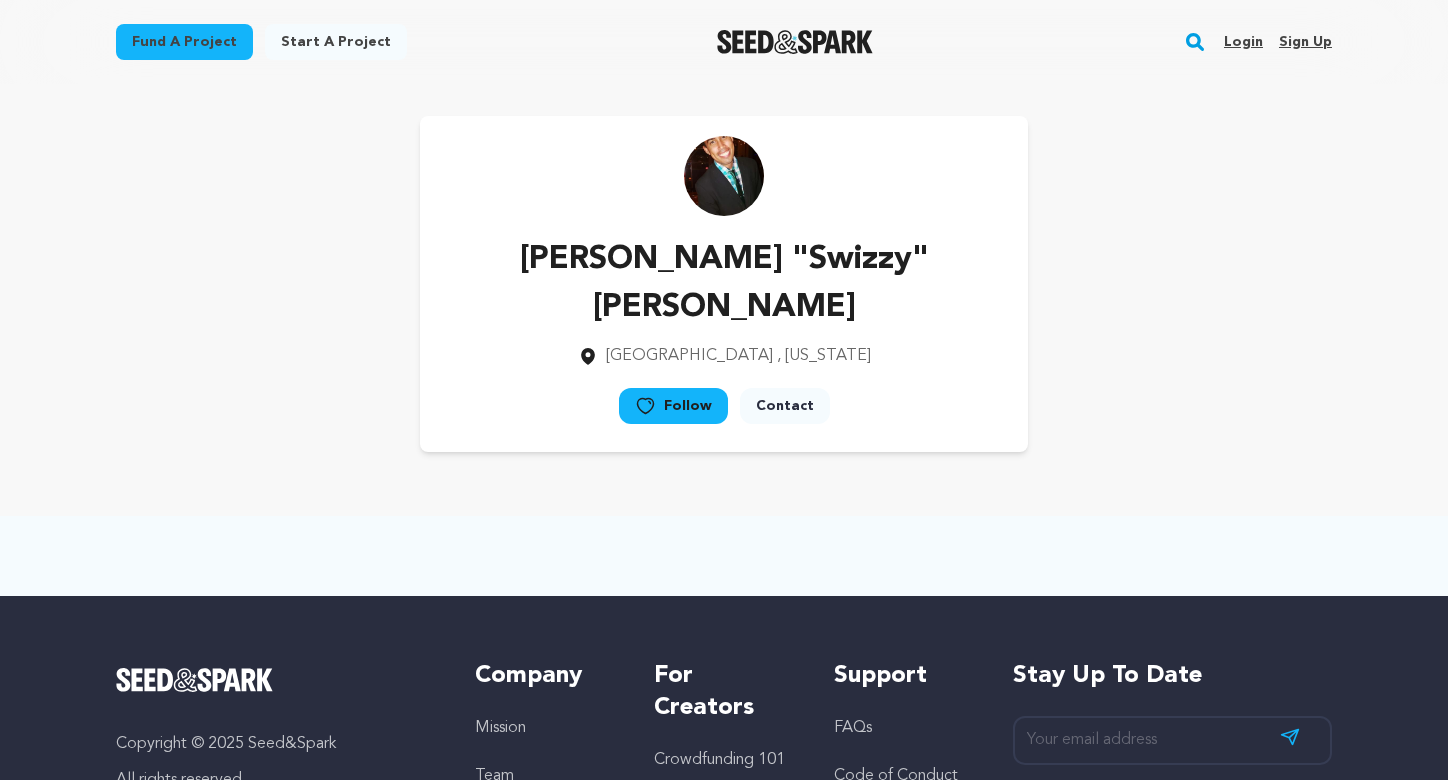 scroll, scrollTop: 0, scrollLeft: 0, axis: both 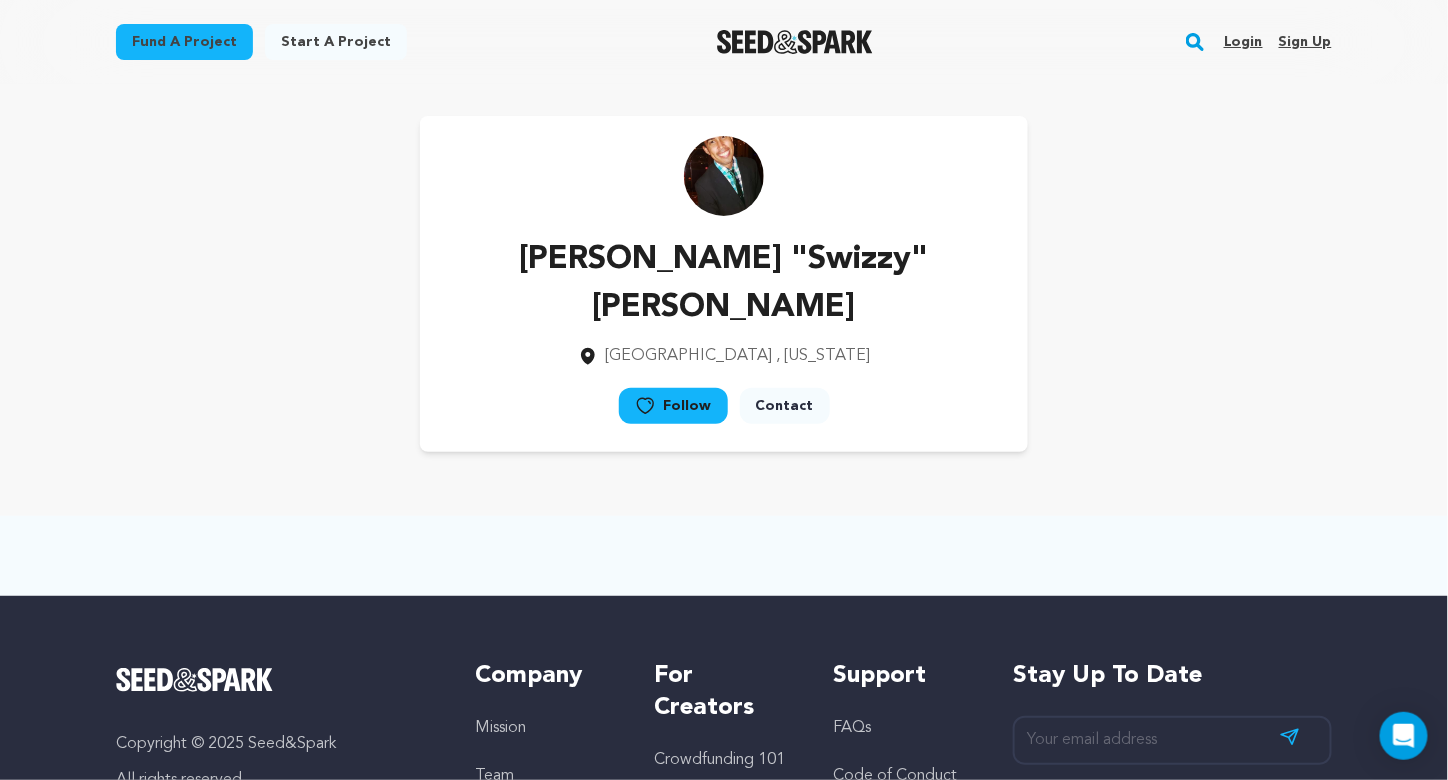 click on "Login" at bounding box center (1243, 42) 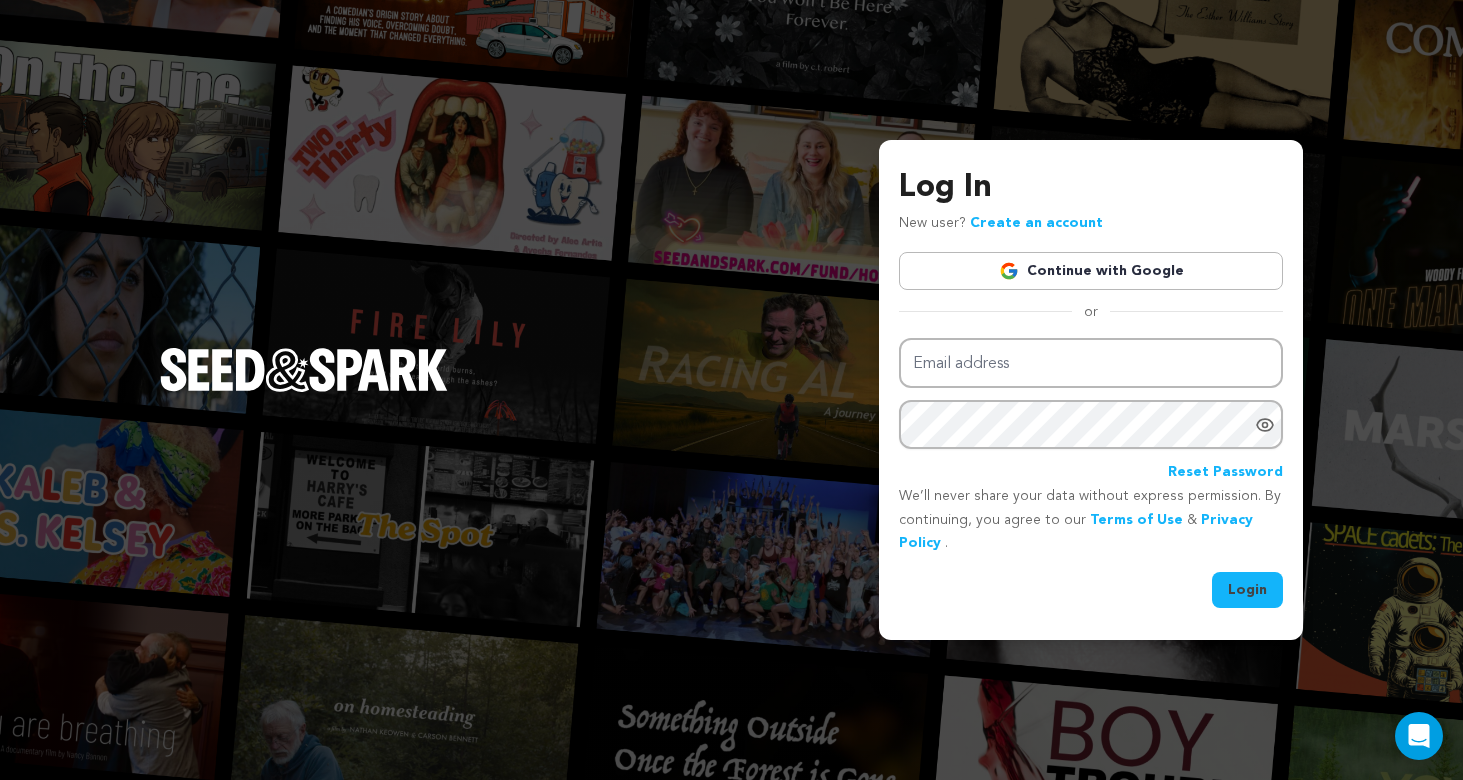 scroll, scrollTop: 0, scrollLeft: 0, axis: both 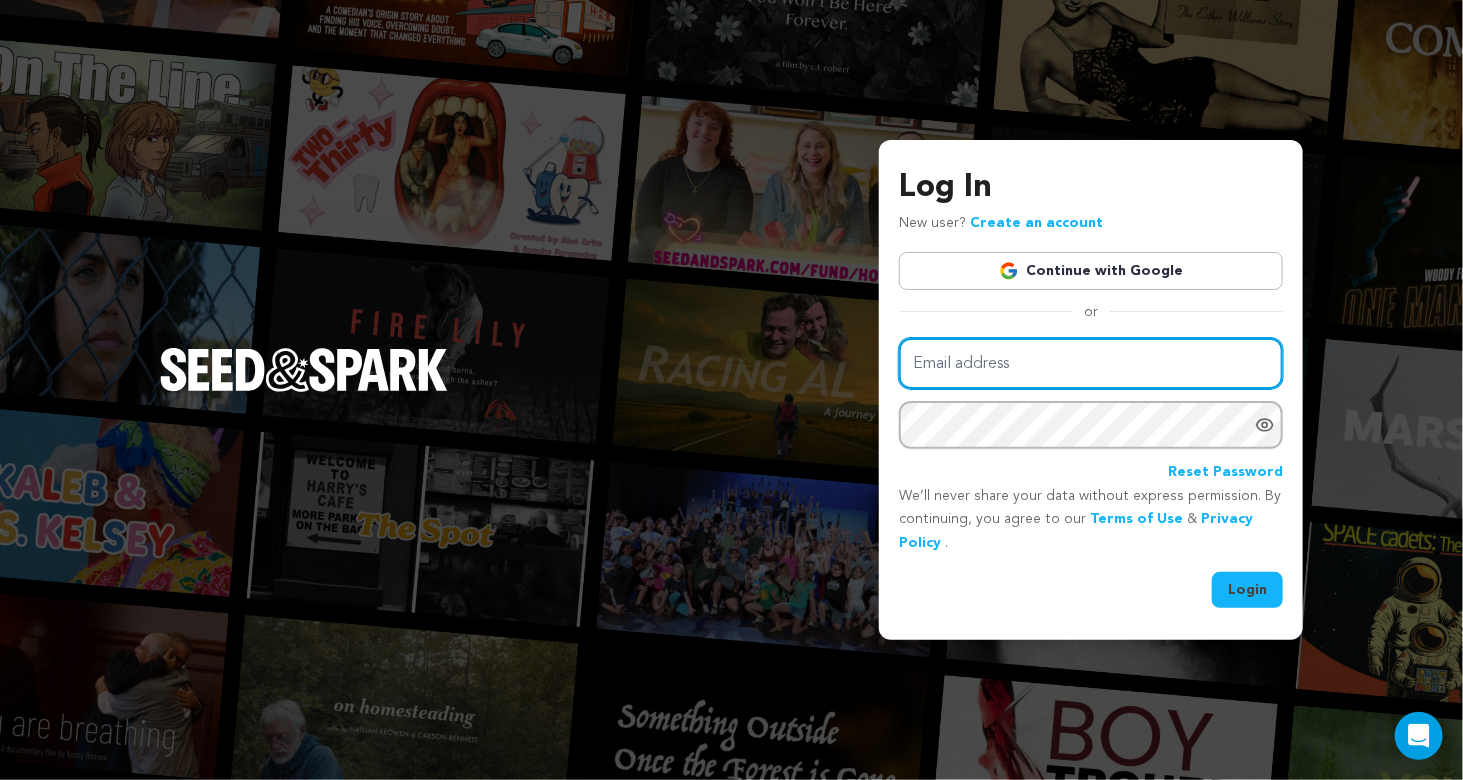 click on "Email address" at bounding box center (1091, 363) 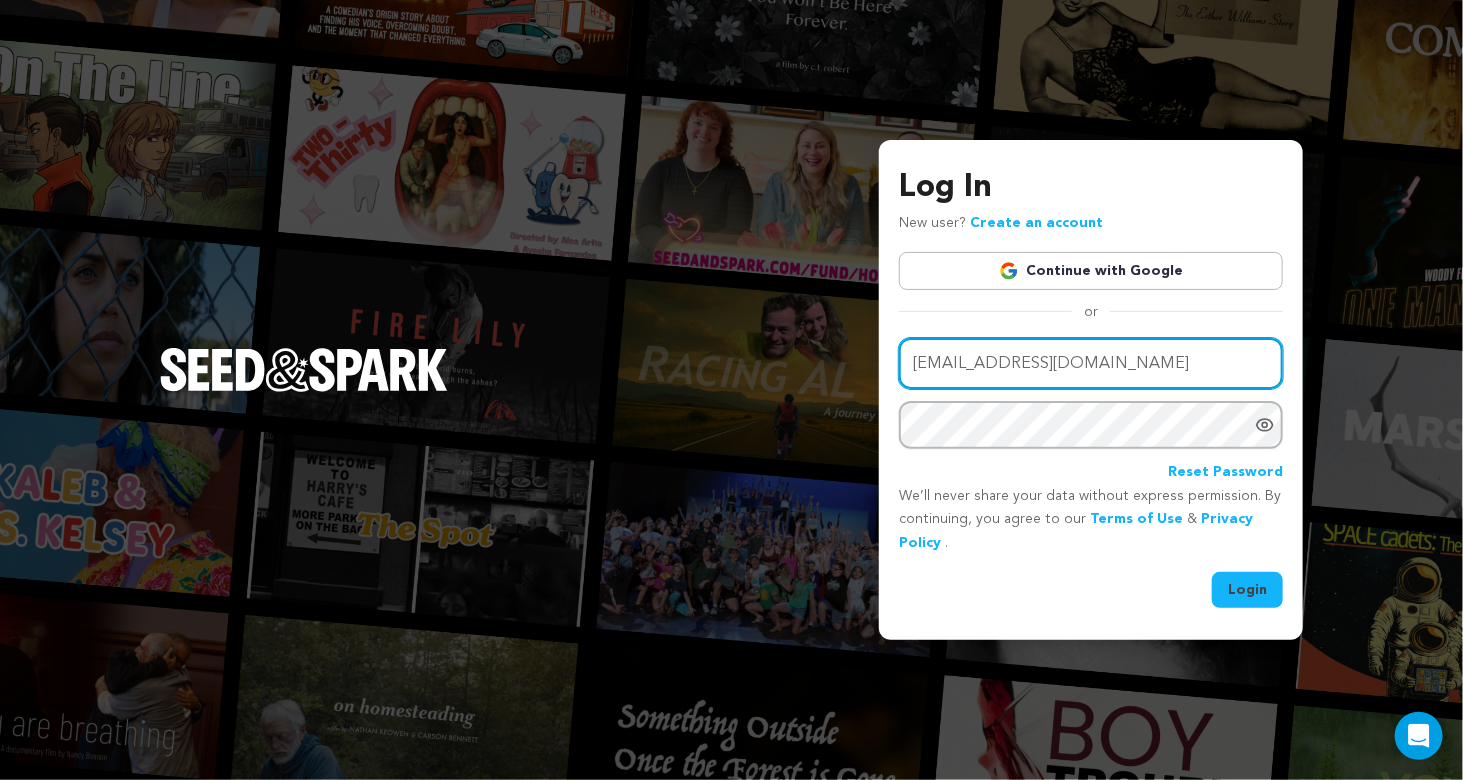 type on "jccali1214@yahoo.com" 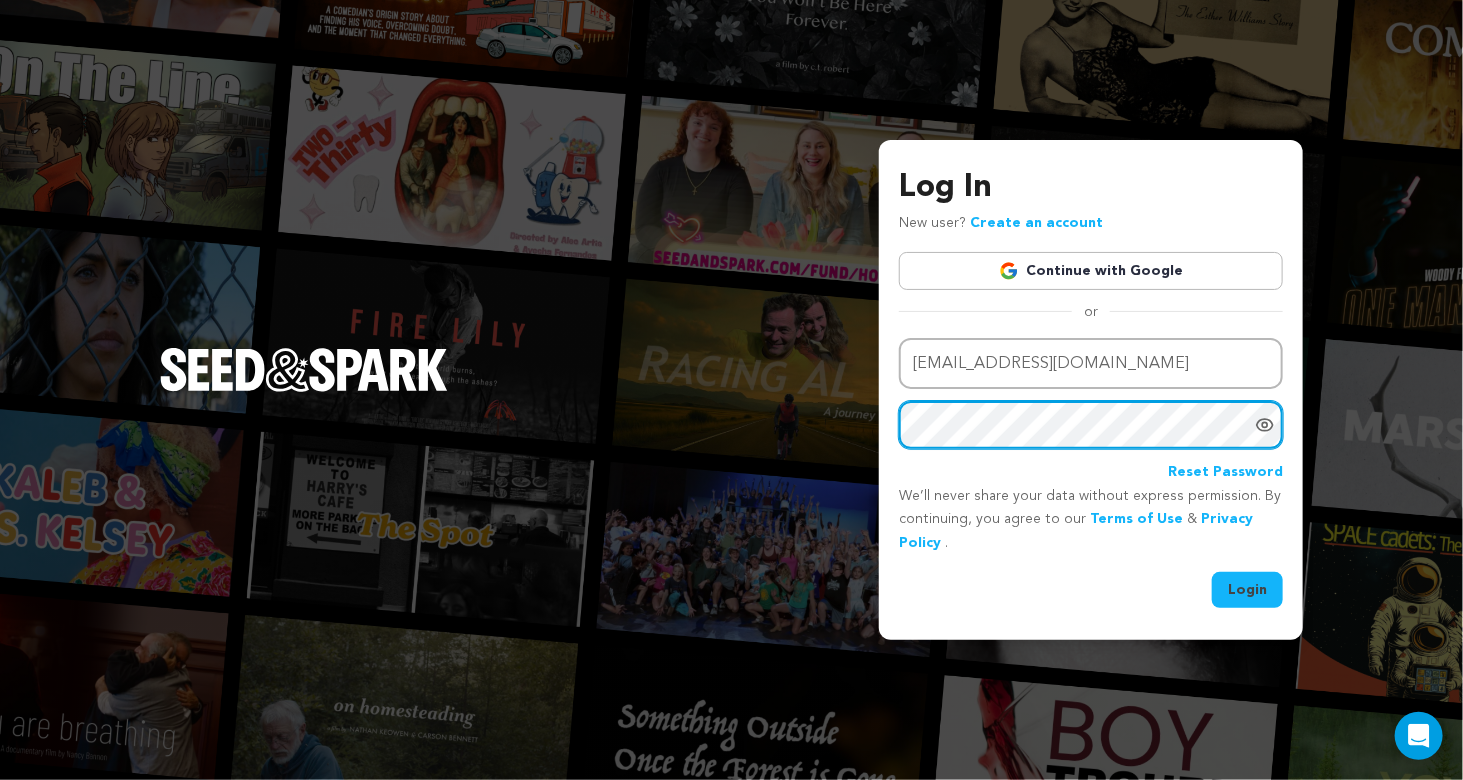 click on "Login" at bounding box center [1247, 590] 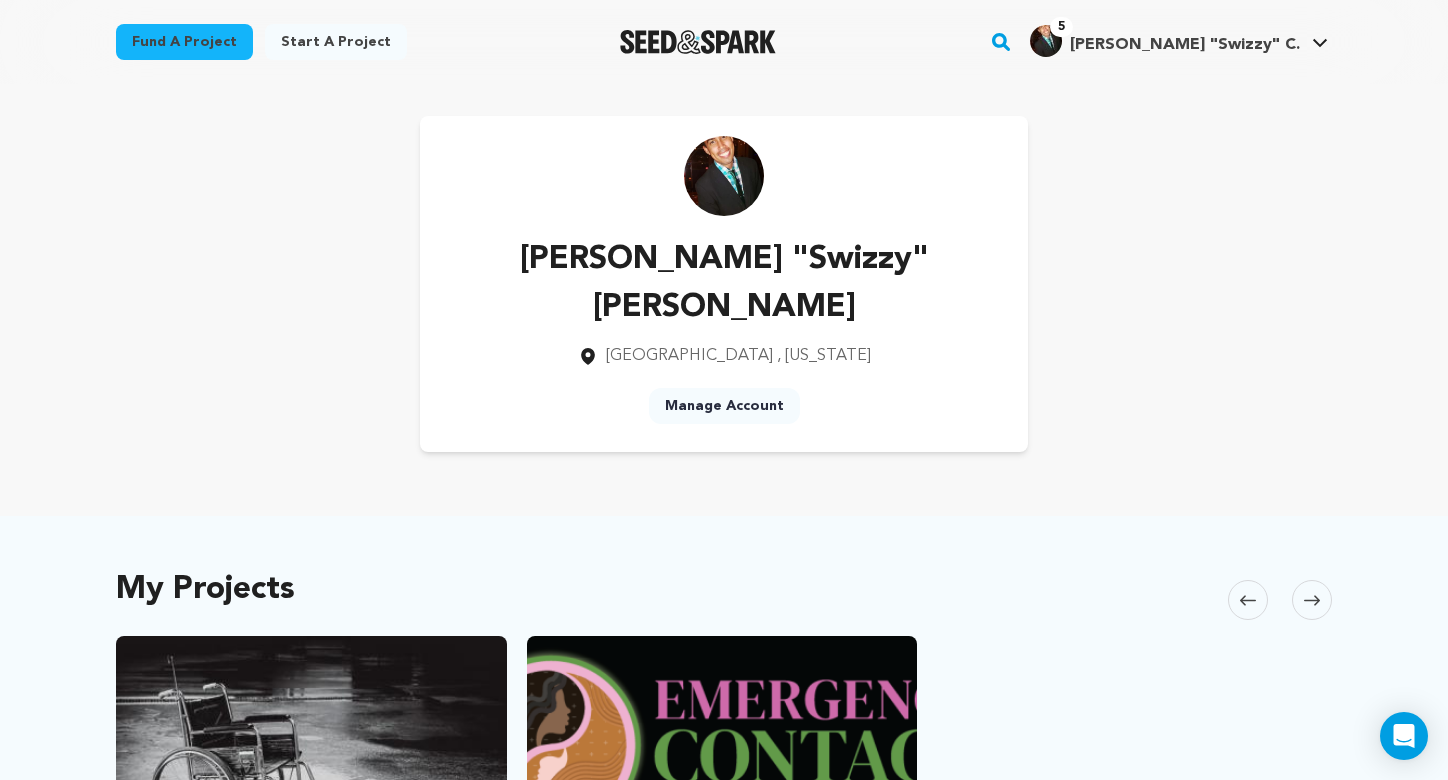 scroll, scrollTop: 0, scrollLeft: 0, axis: both 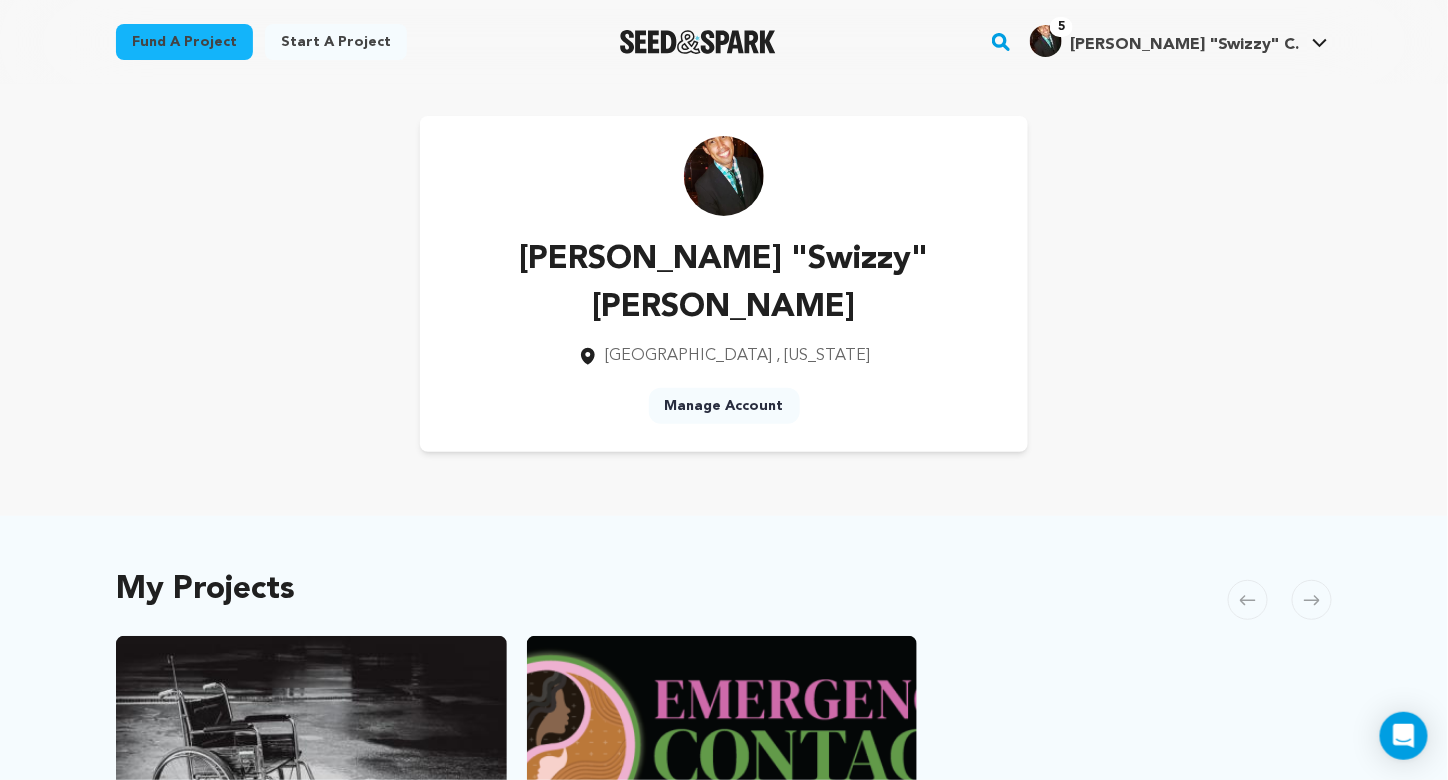 click on "Manage Account" at bounding box center (724, 406) 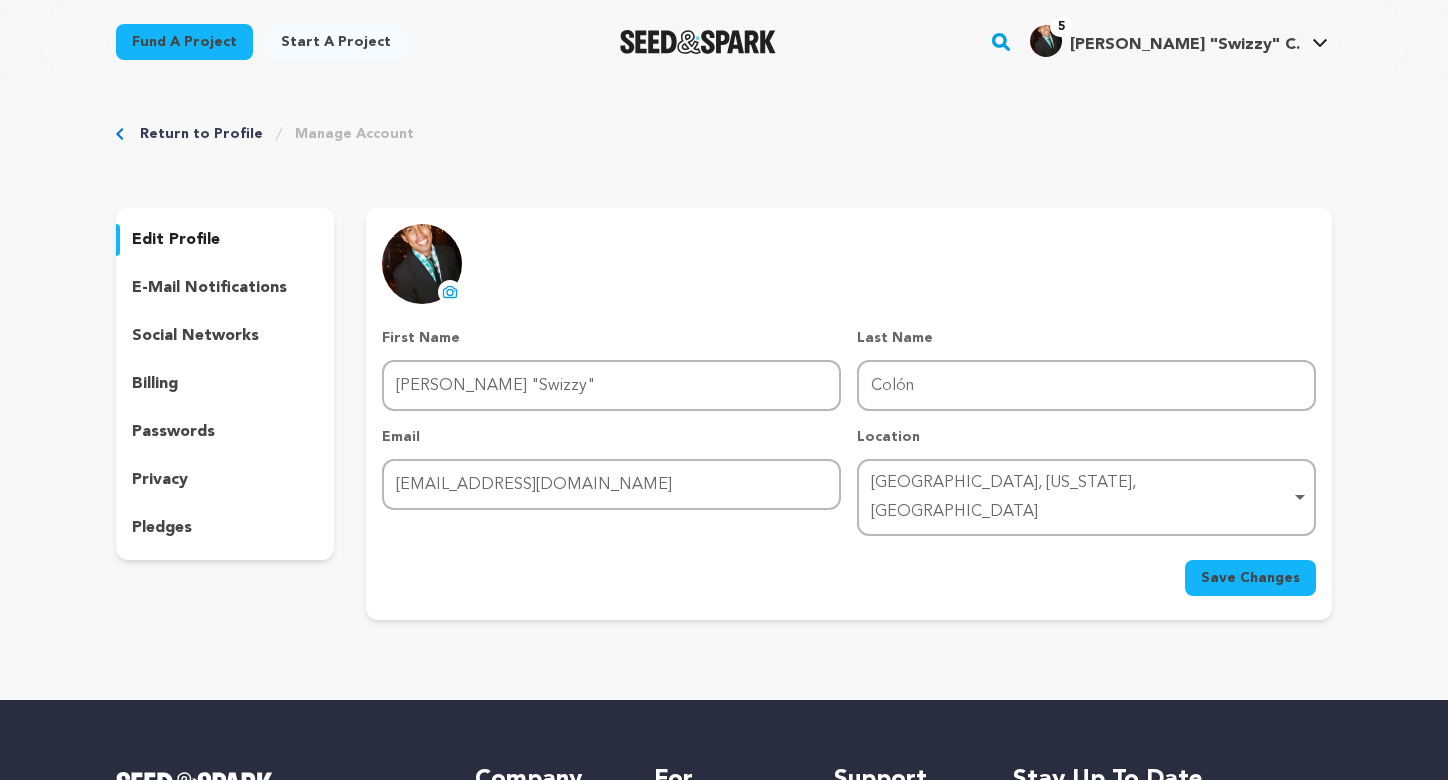 scroll, scrollTop: 0, scrollLeft: 0, axis: both 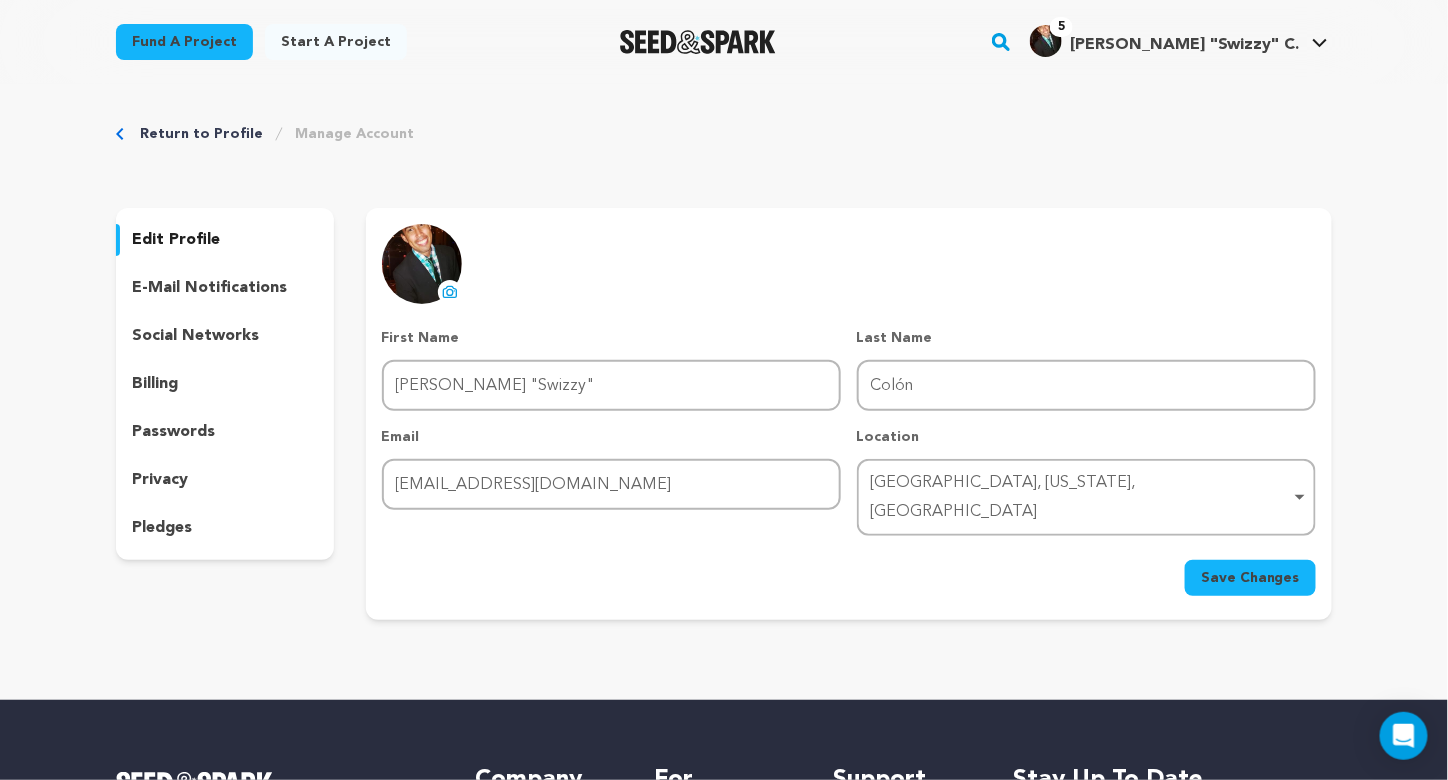 click on "e-mail notifications" at bounding box center (209, 288) 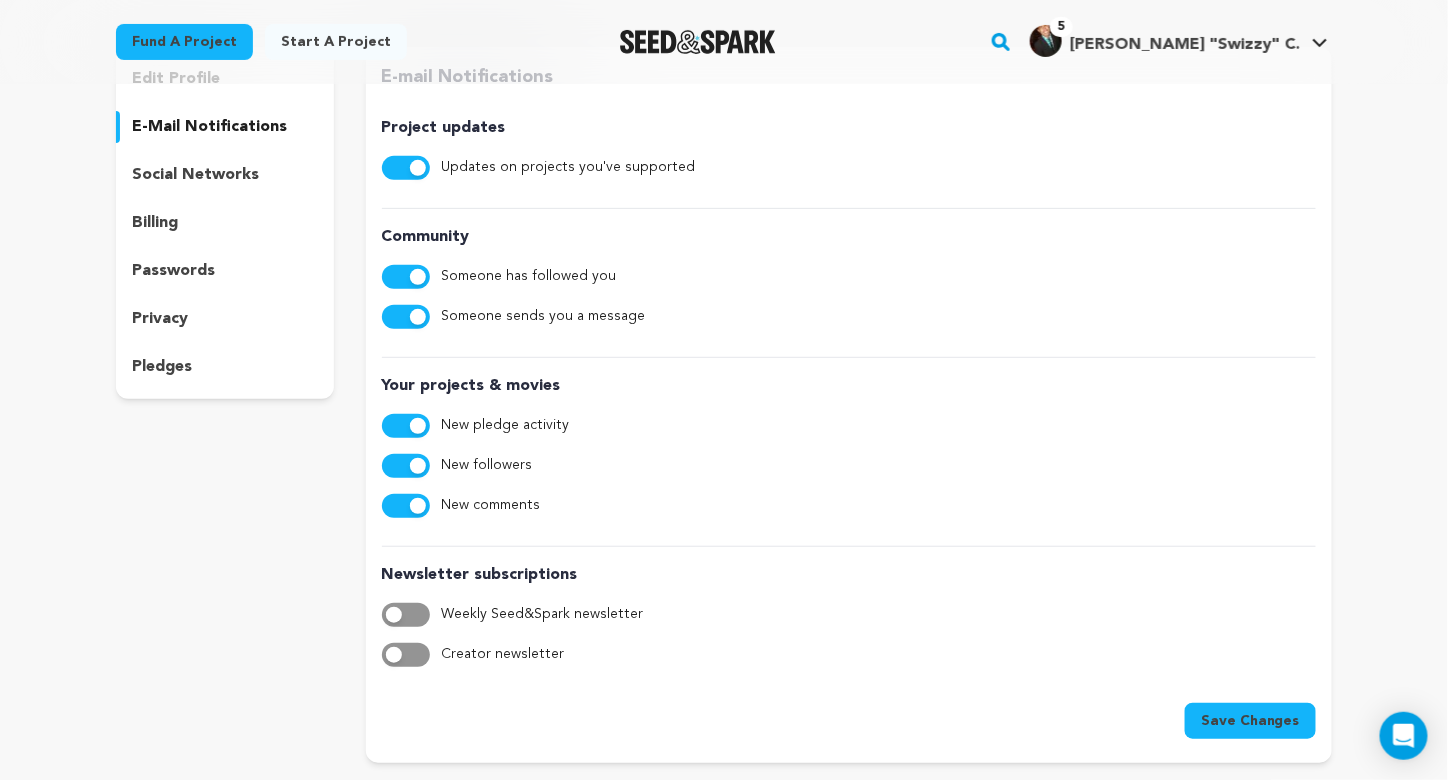 scroll, scrollTop: 100, scrollLeft: 0, axis: vertical 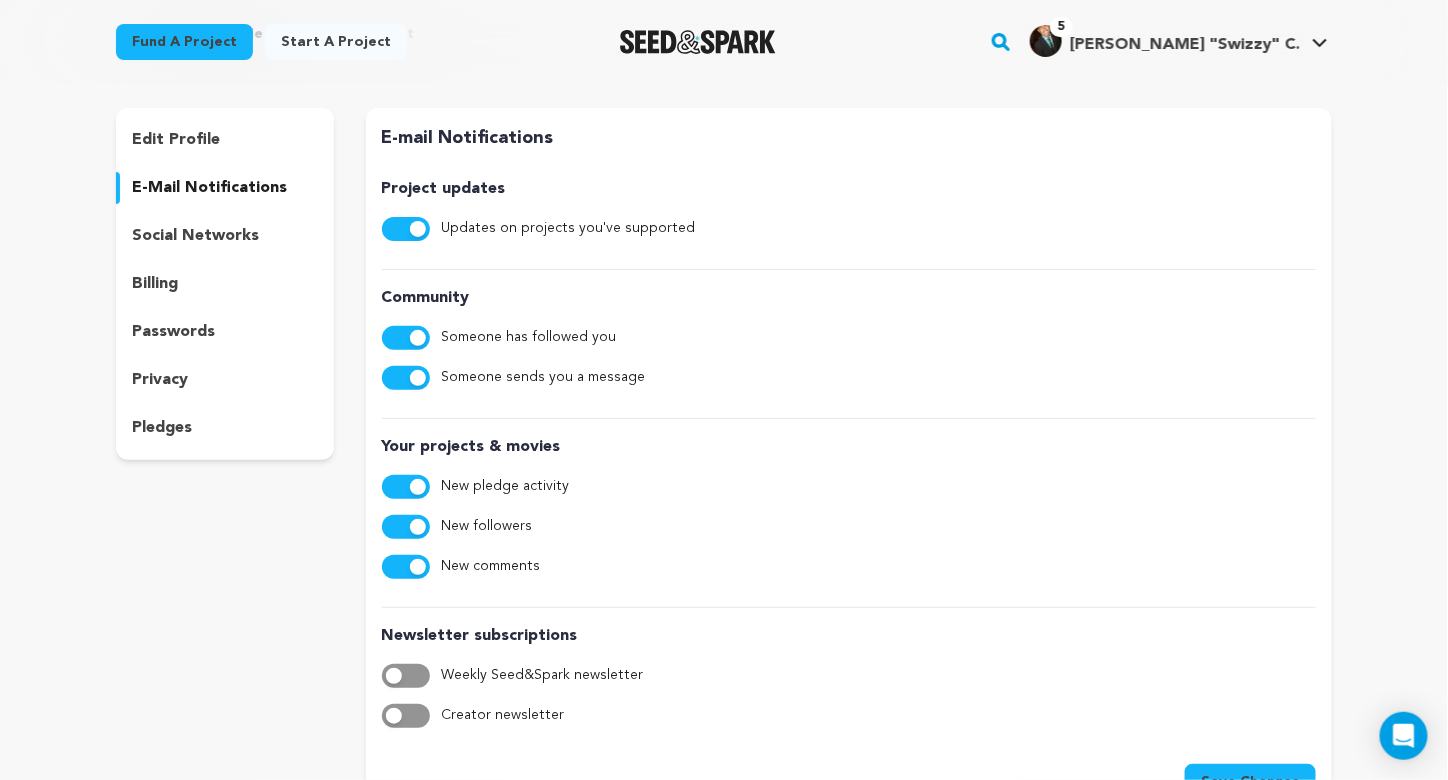 click on "social networks" at bounding box center (195, 236) 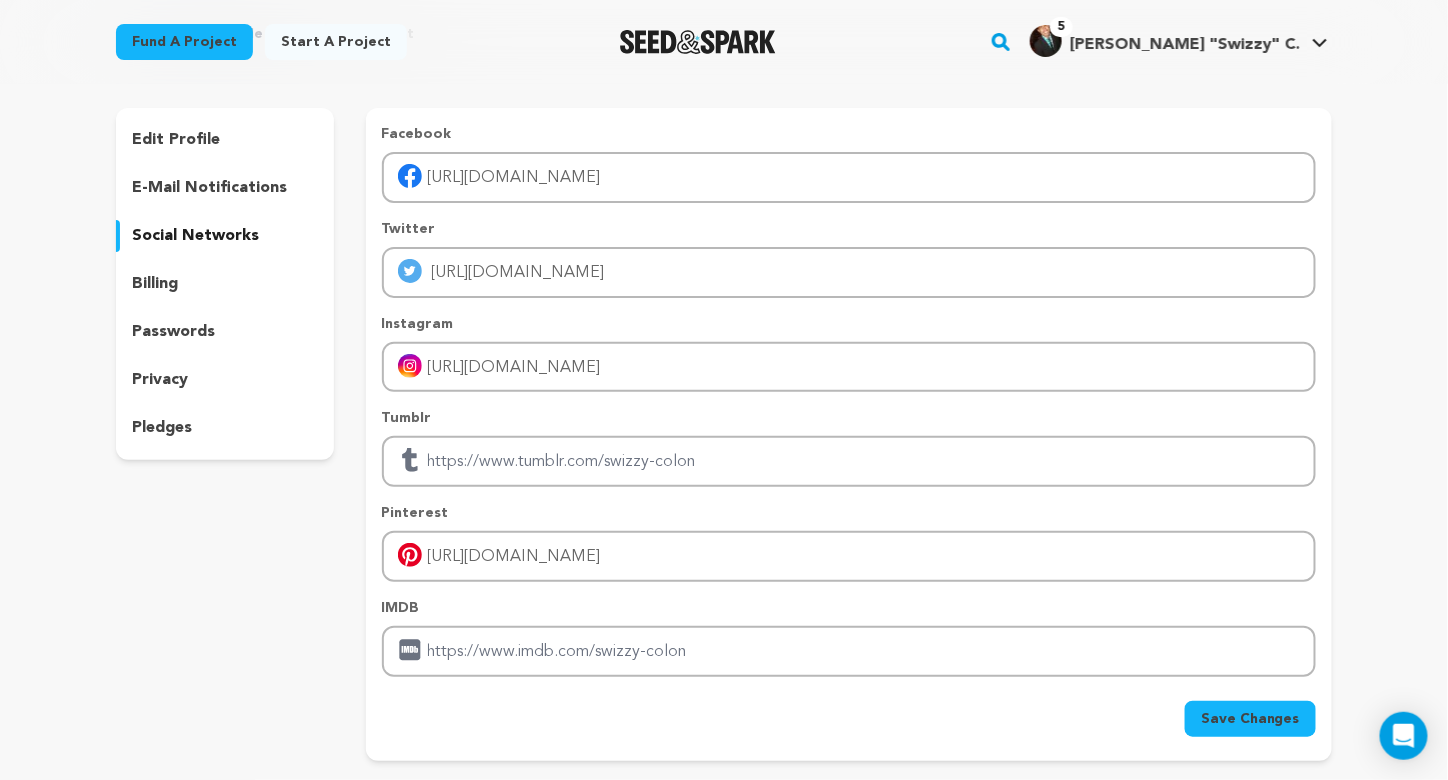 click on "billing" at bounding box center (225, 284) 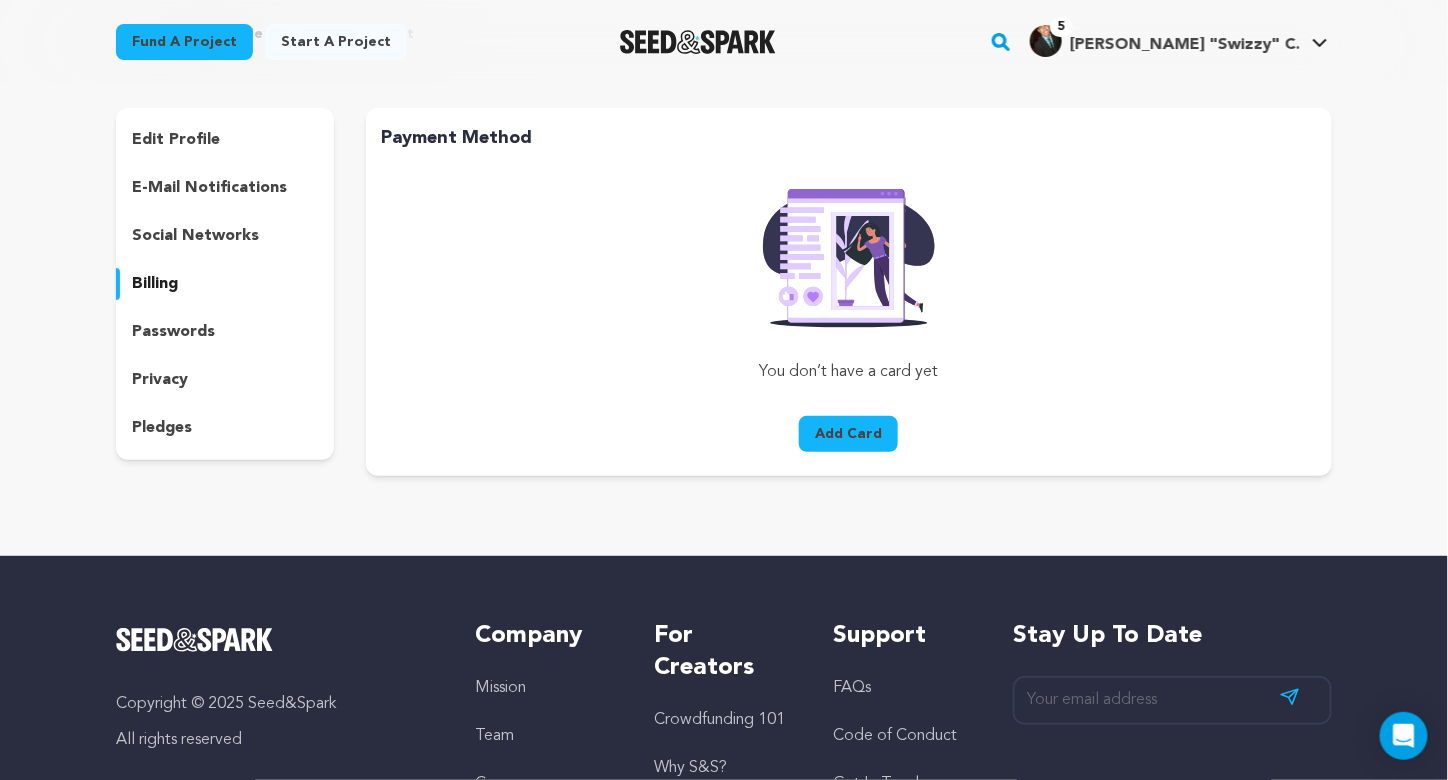 click on "passwords" at bounding box center [173, 332] 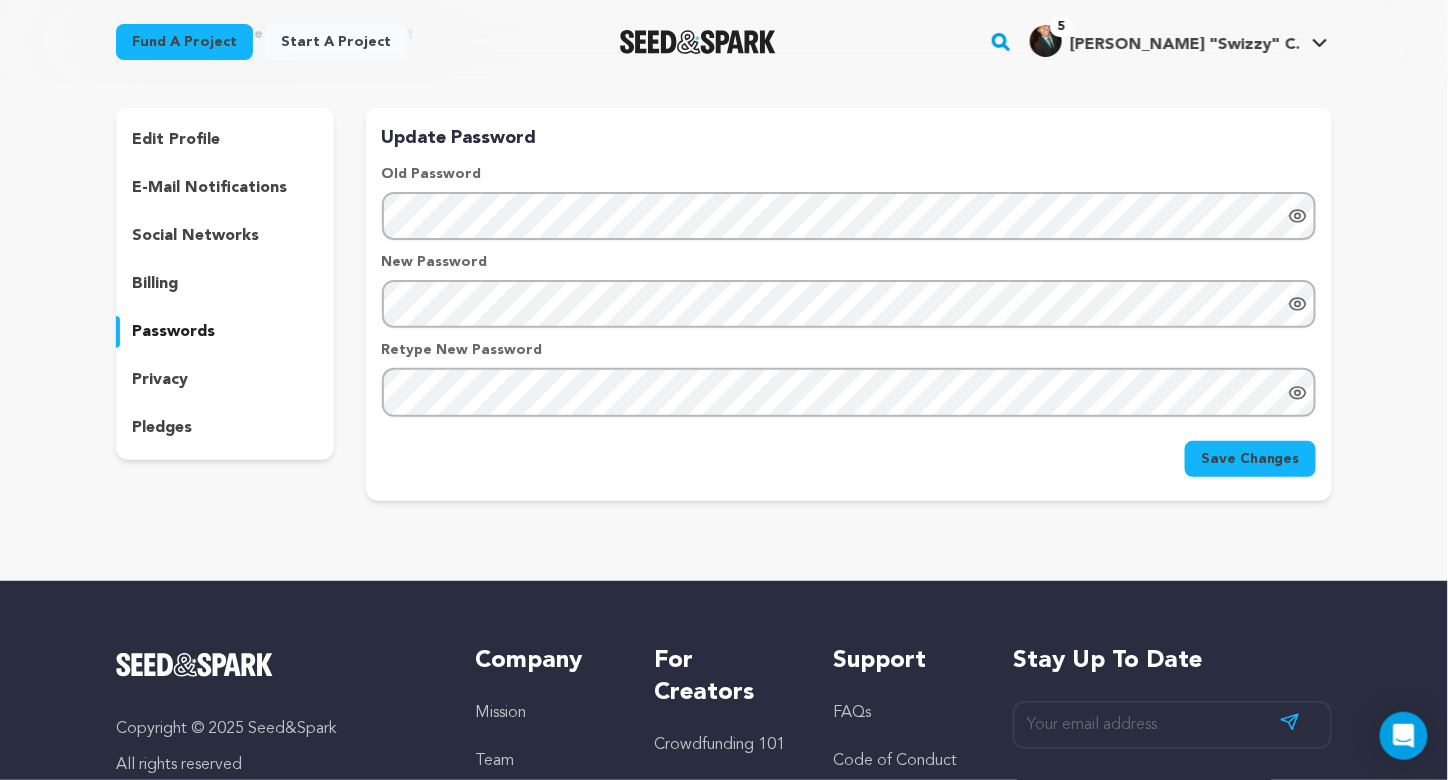 click on "privacy" at bounding box center [225, 380] 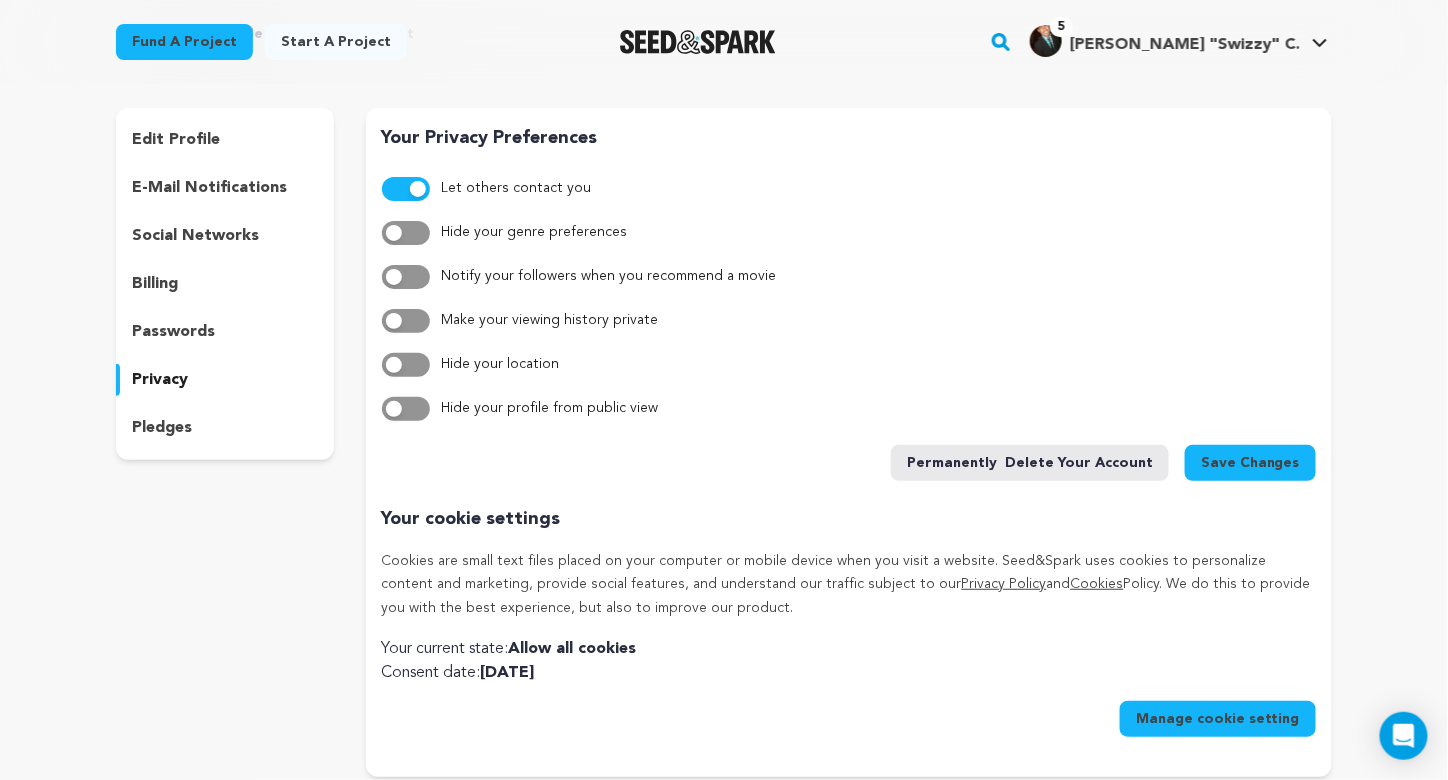 click on "pledges" at bounding box center (162, 428) 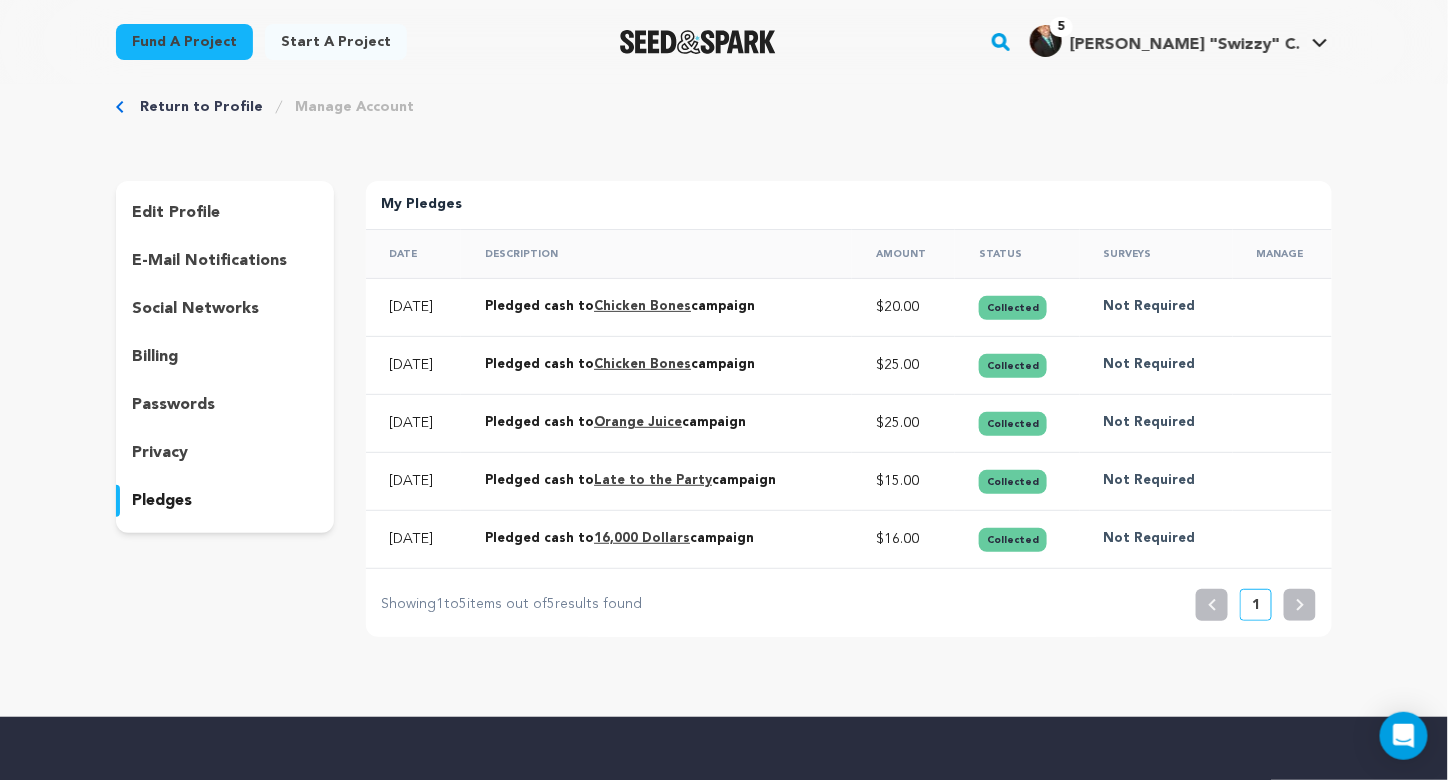 scroll, scrollTop: 0, scrollLeft: 0, axis: both 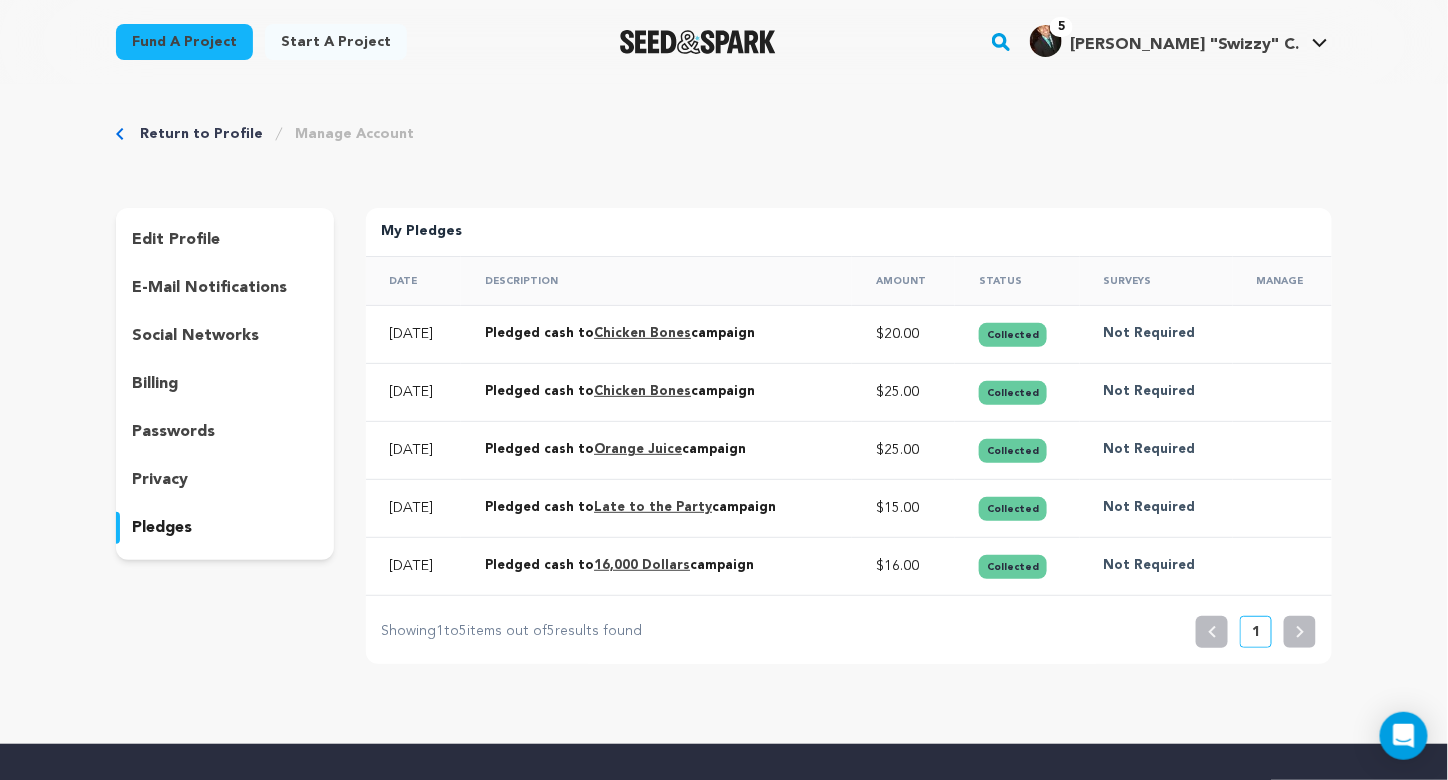 click on "Return to Profile" at bounding box center [201, 134] 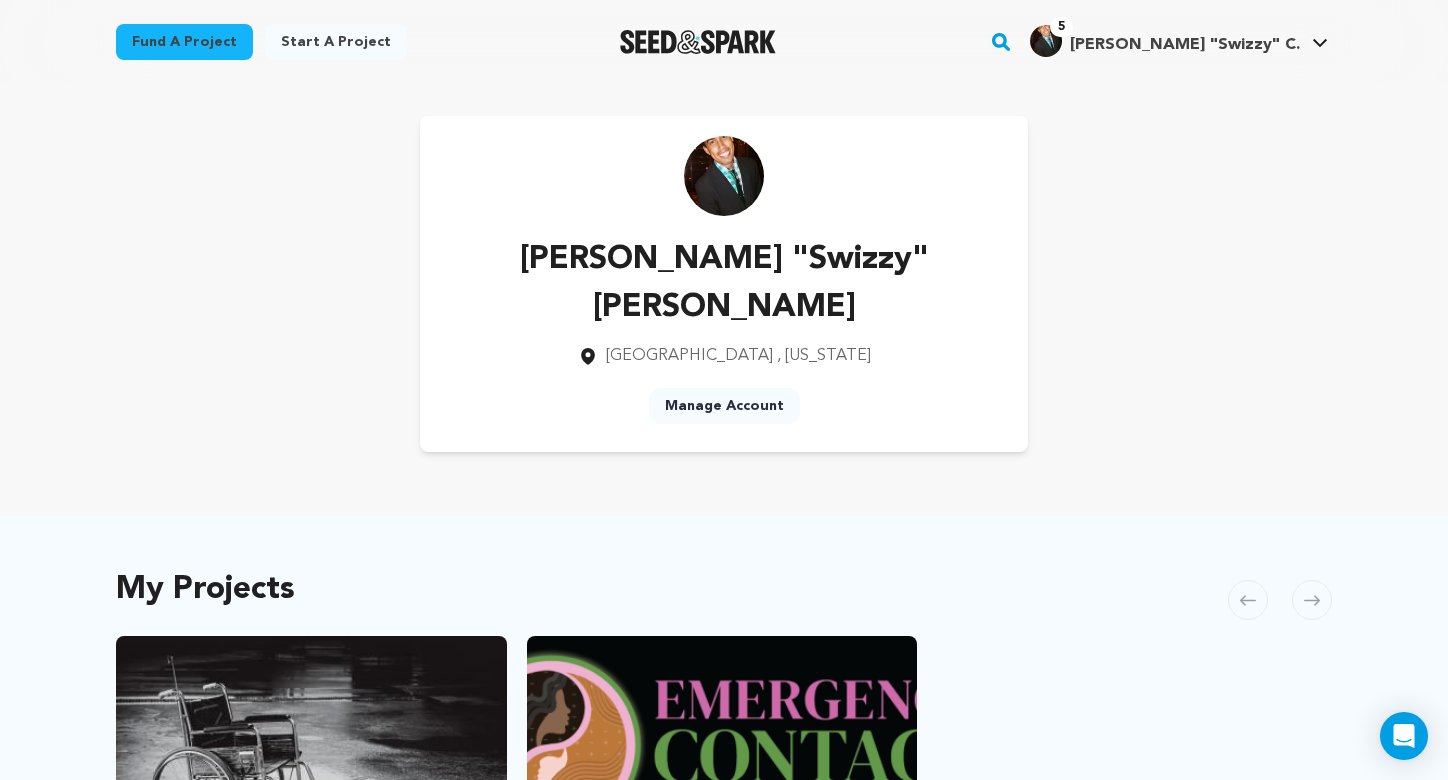 scroll, scrollTop: 0, scrollLeft: 0, axis: both 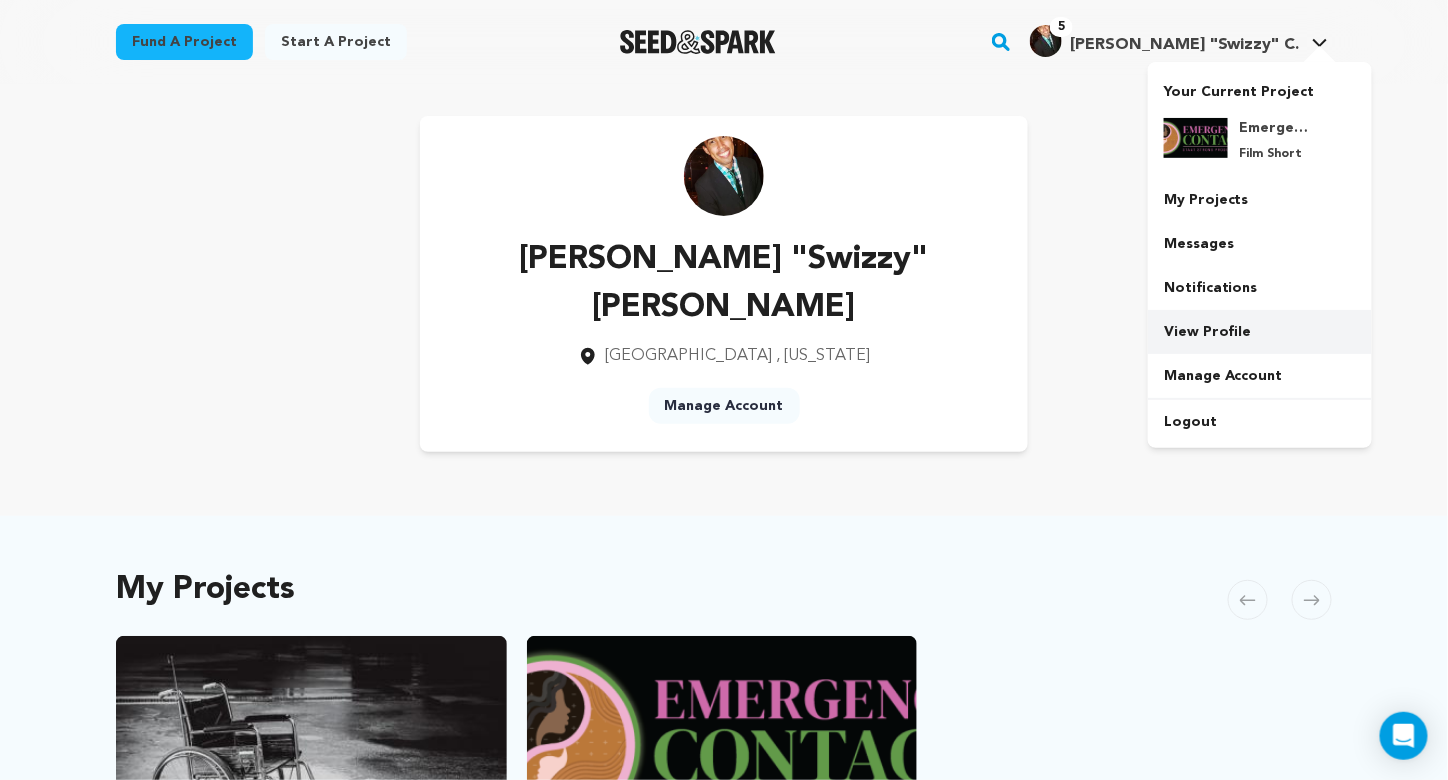 click on "View Profile" at bounding box center (1260, 332) 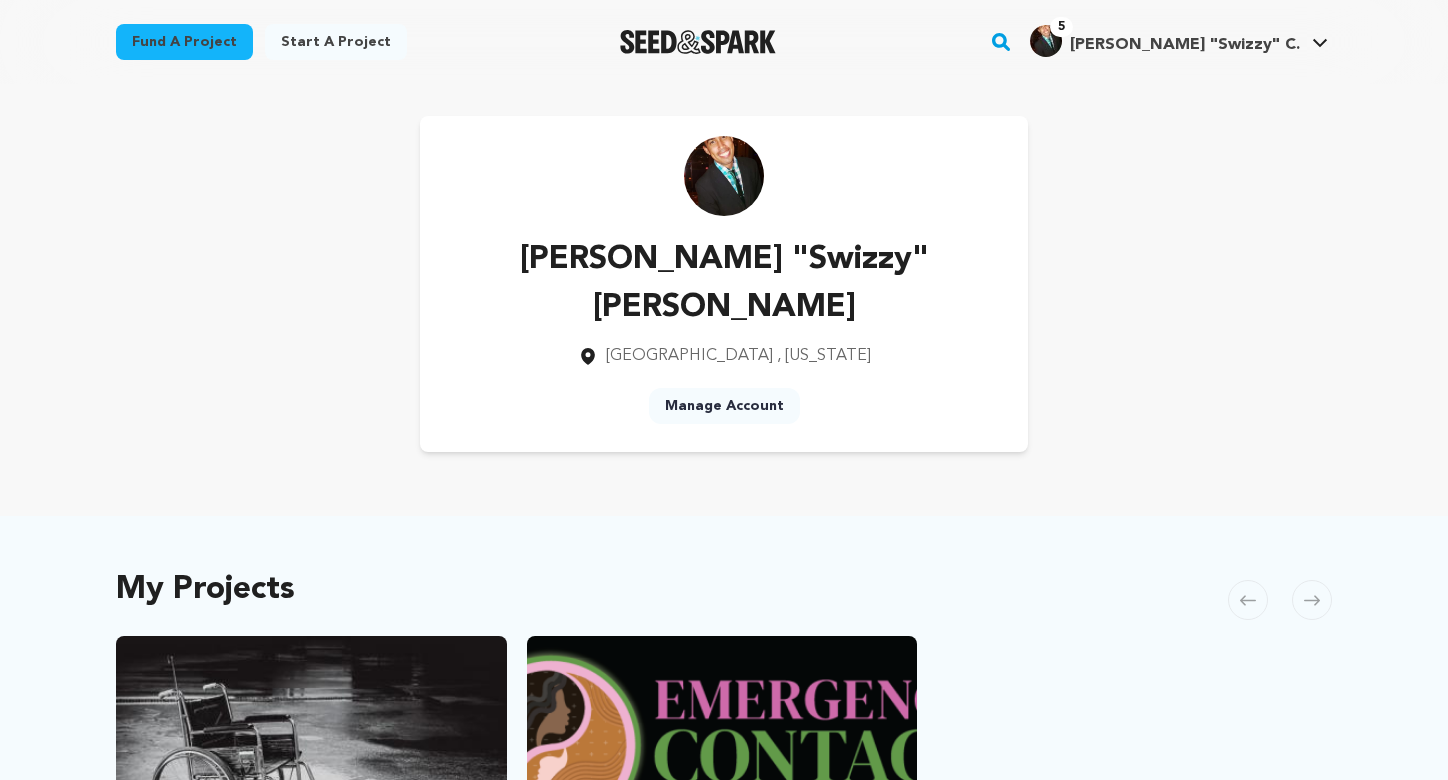 scroll, scrollTop: 0, scrollLeft: 0, axis: both 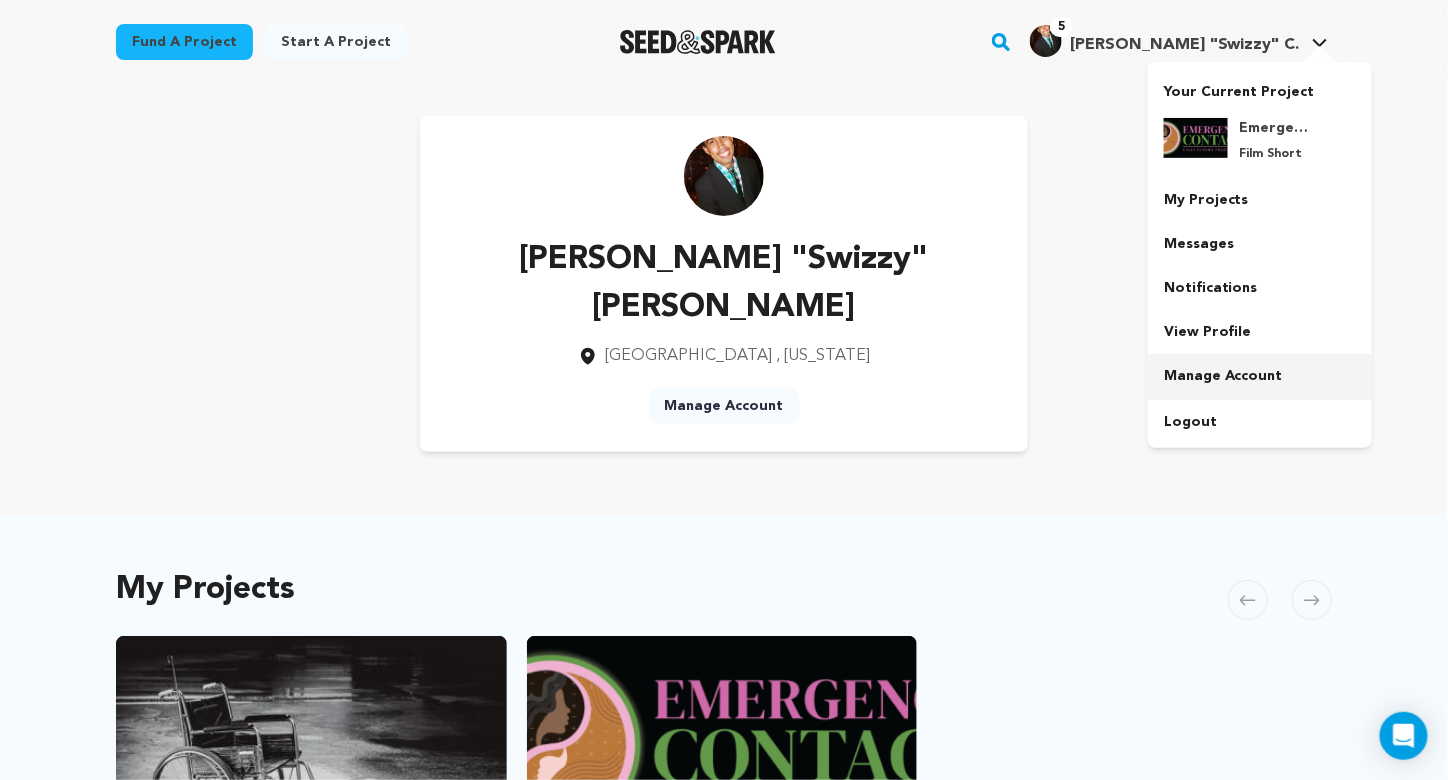 click on "Manage Account" at bounding box center (1260, 376) 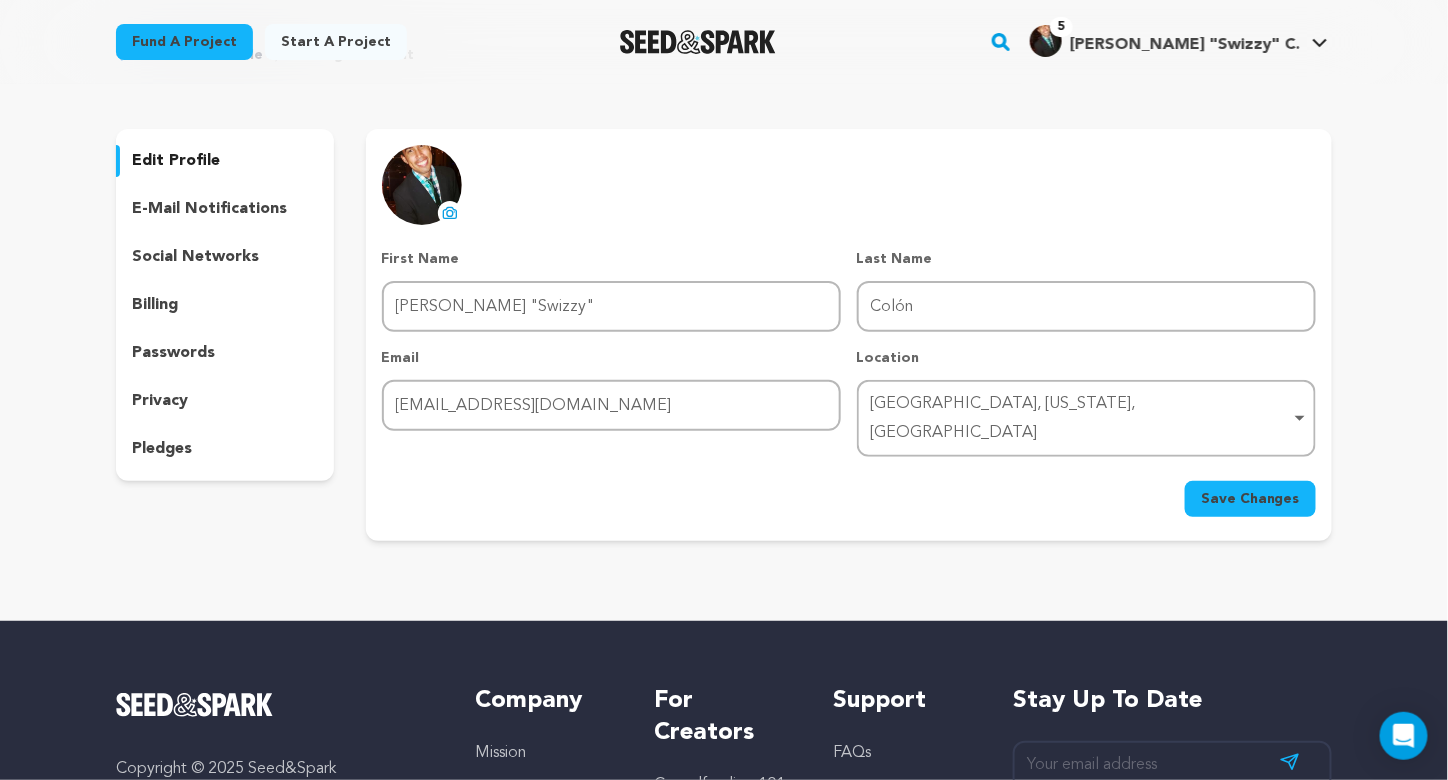 scroll, scrollTop: 200, scrollLeft: 0, axis: vertical 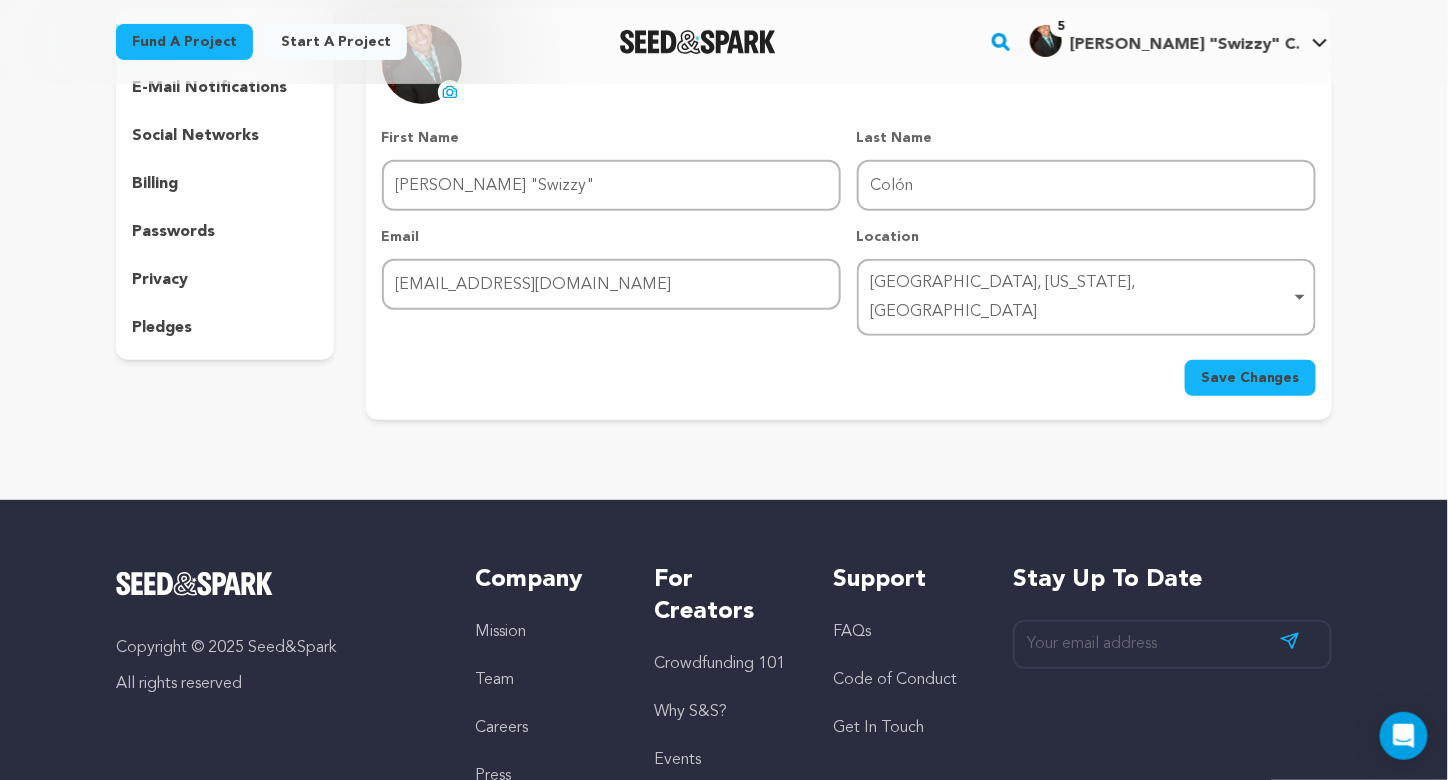 click on "Copyright © 2025 Seed&Spark
All rights reserved
Company
Mission
Team
Careers
Press
Film Forward
For Creators
Crowdfunding
101
Why S&S?
Events
Resources" at bounding box center [724, 756] 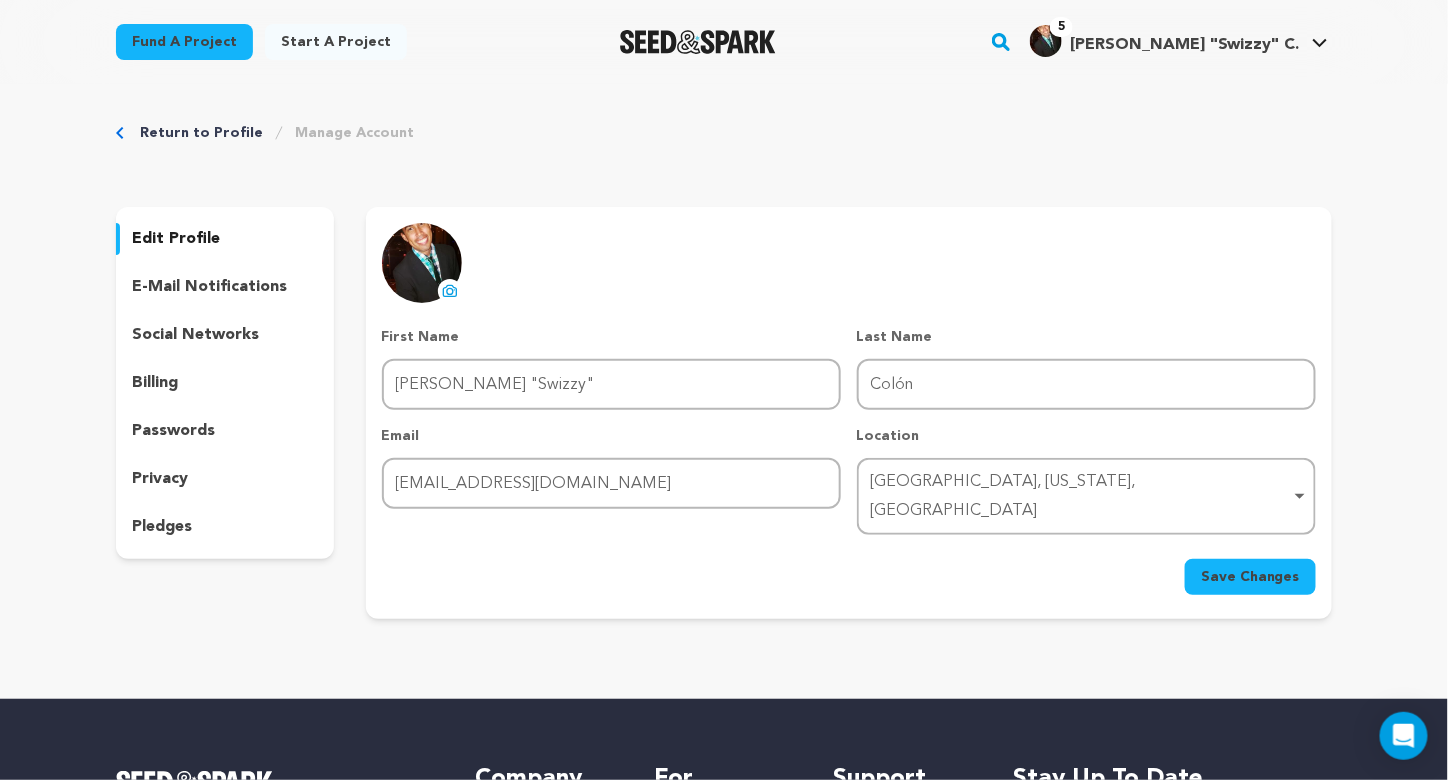 scroll, scrollTop: 0, scrollLeft: 0, axis: both 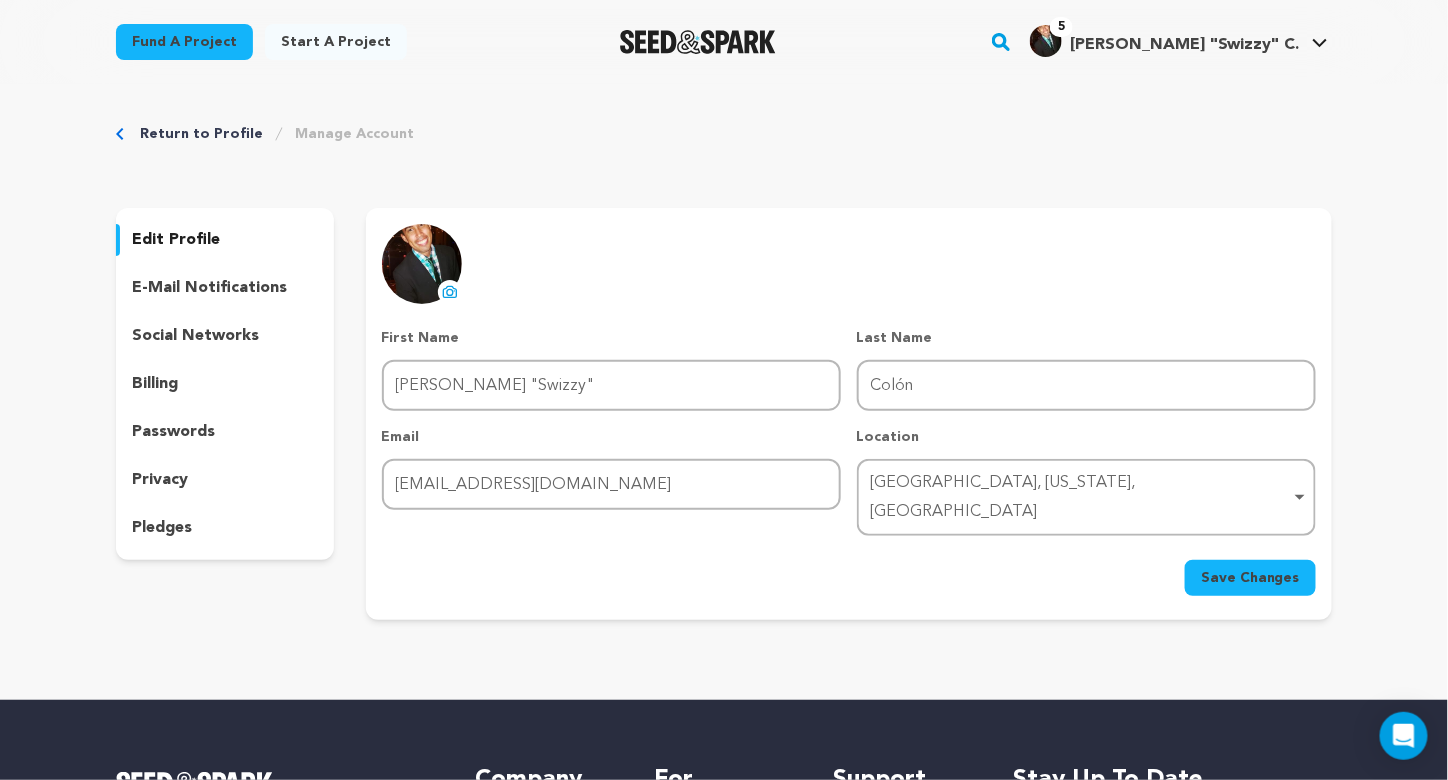 click at bounding box center [698, 42] 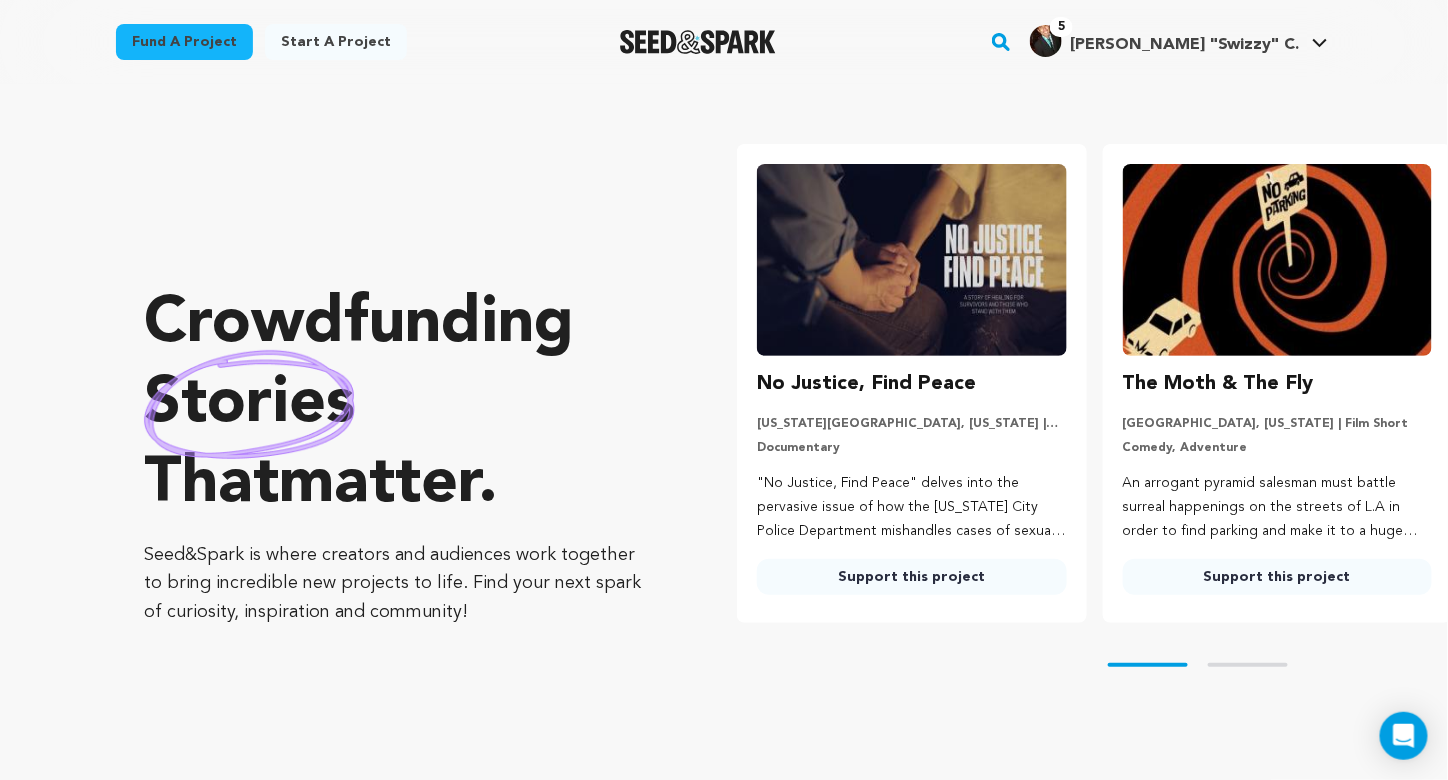 scroll, scrollTop: 492, scrollLeft: 0, axis: vertical 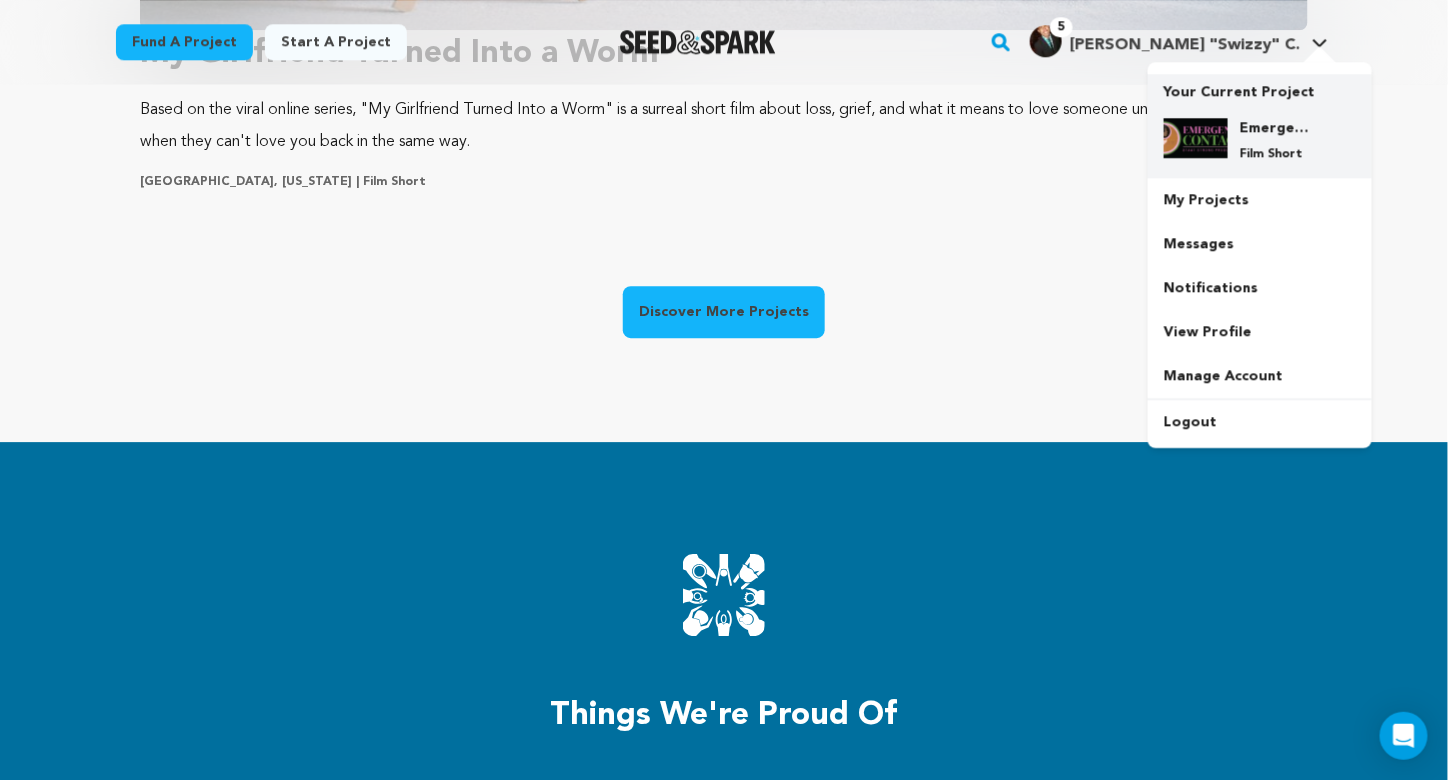 click on "Emergency Contact Short
Film Short" at bounding box center (1260, 140) 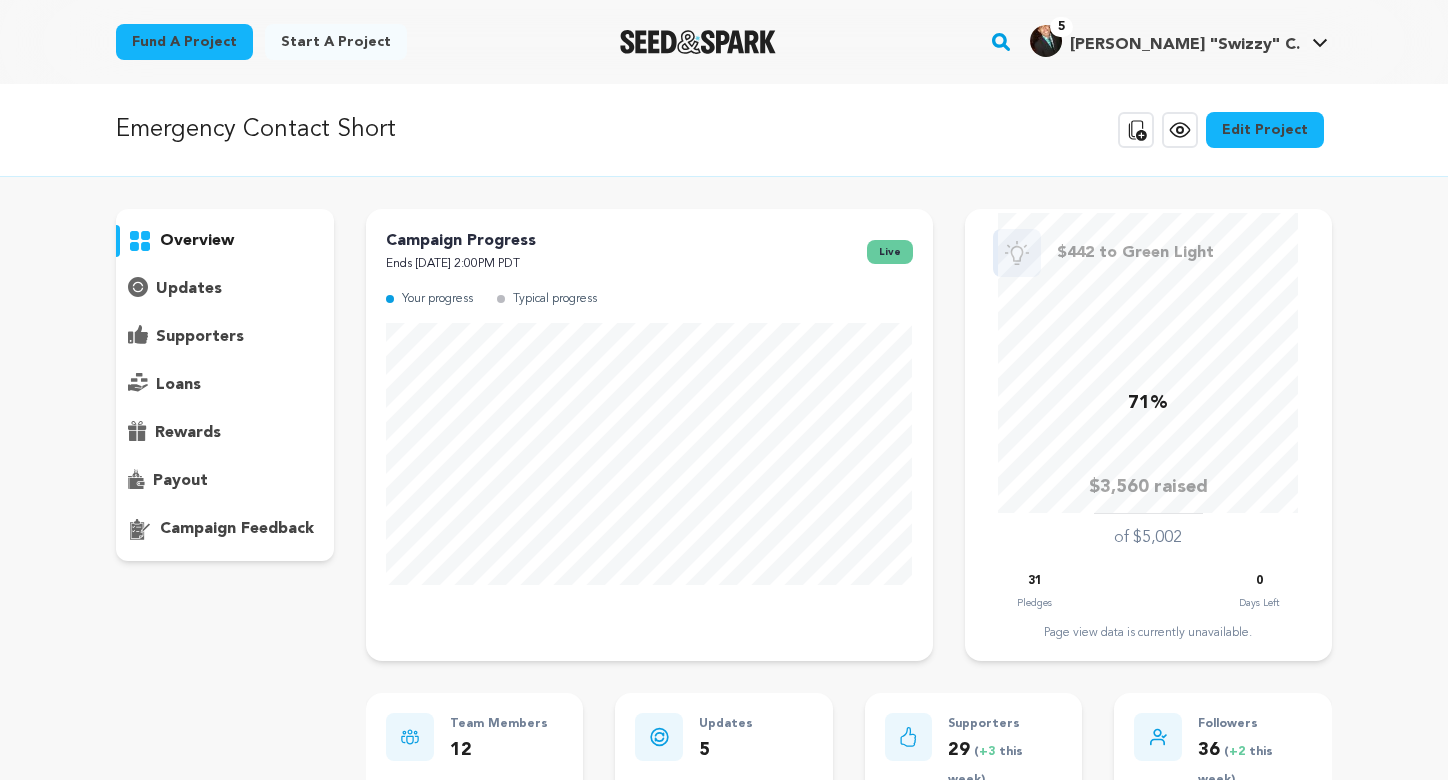 scroll, scrollTop: 0, scrollLeft: 0, axis: both 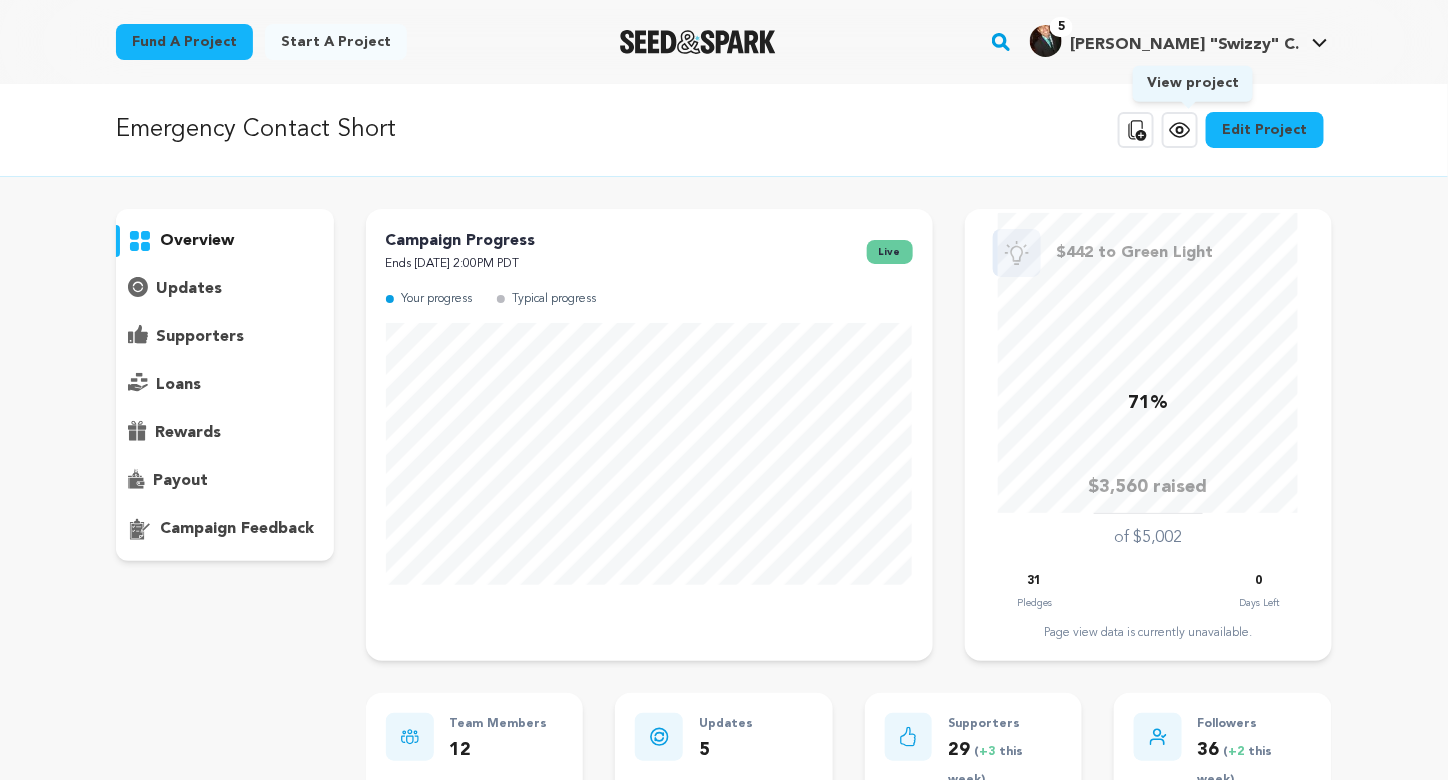 click 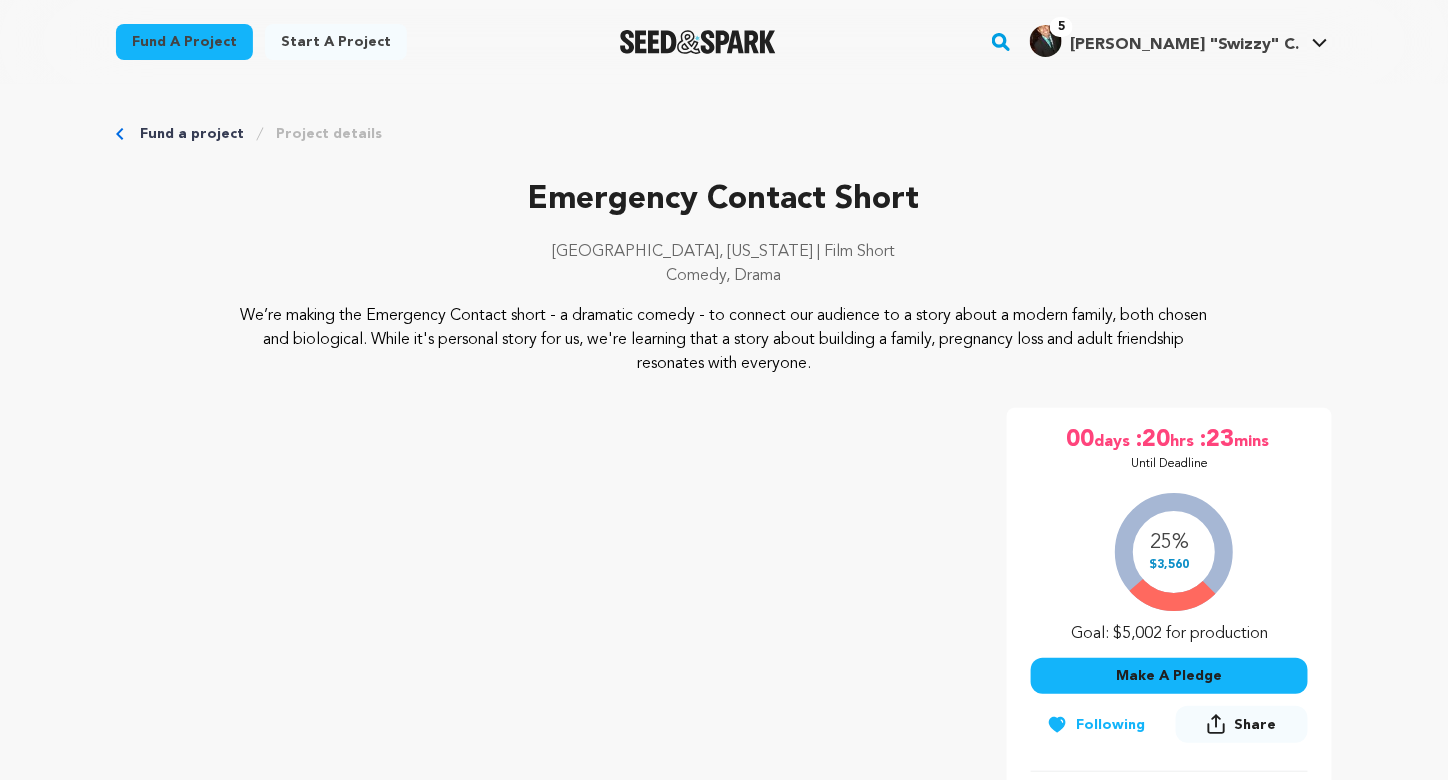scroll, scrollTop: 300, scrollLeft: 0, axis: vertical 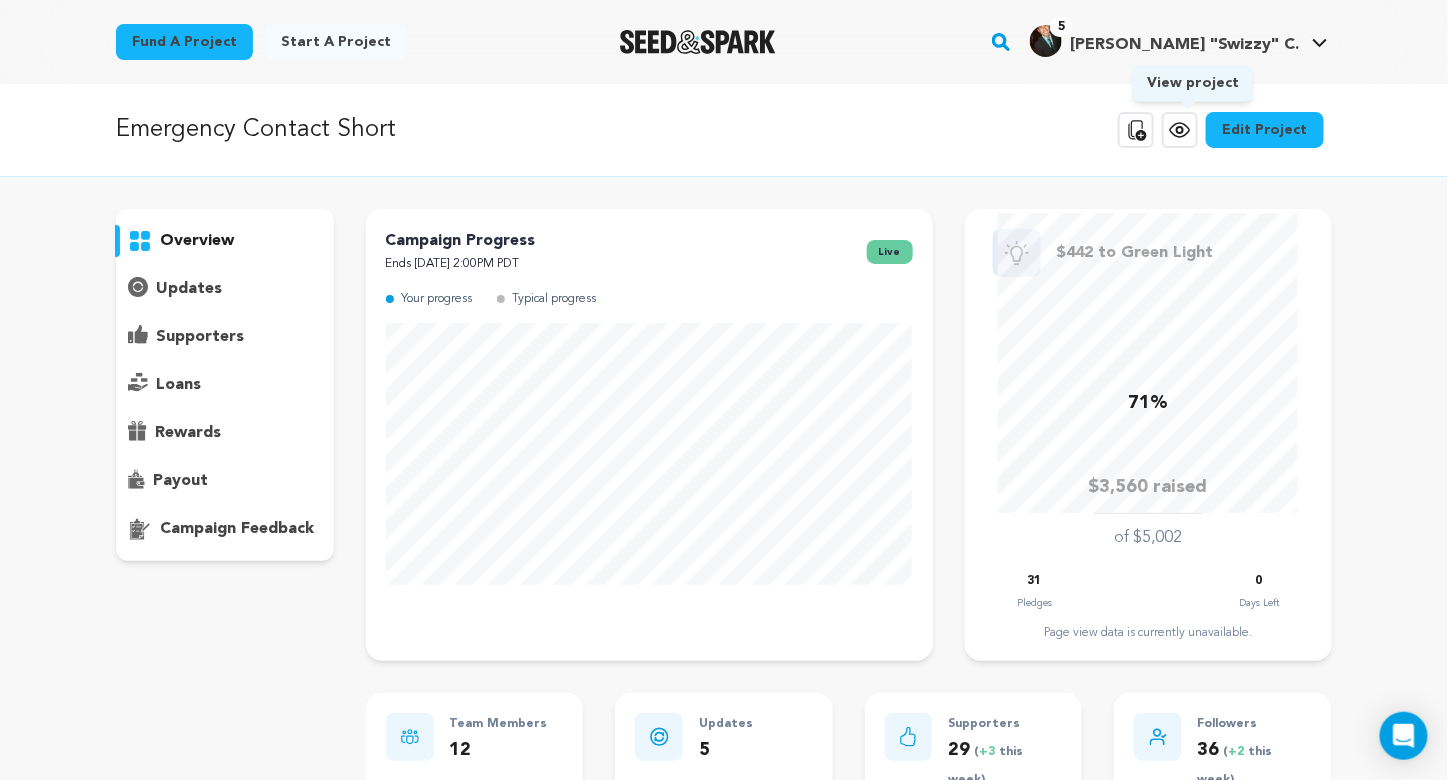 click 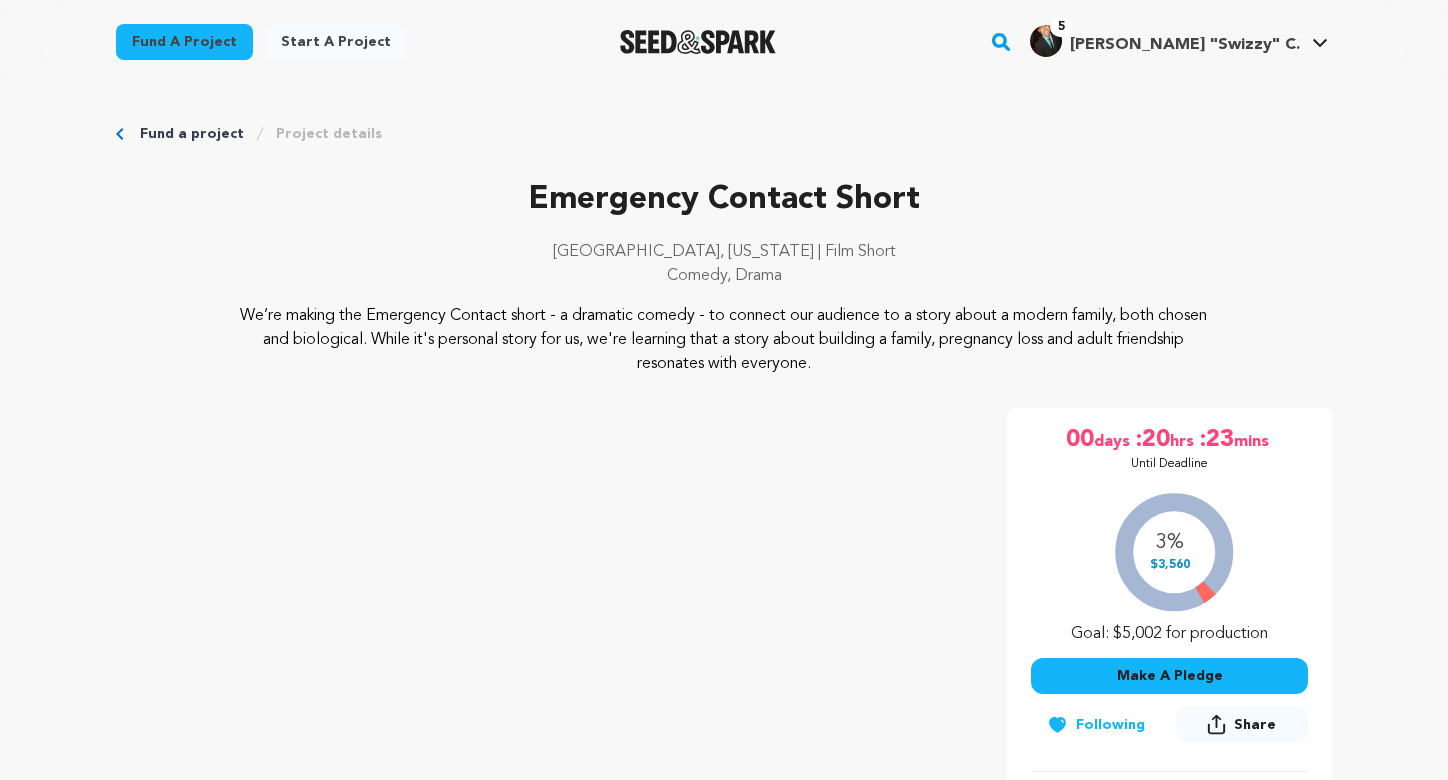 scroll, scrollTop: 0, scrollLeft: 0, axis: both 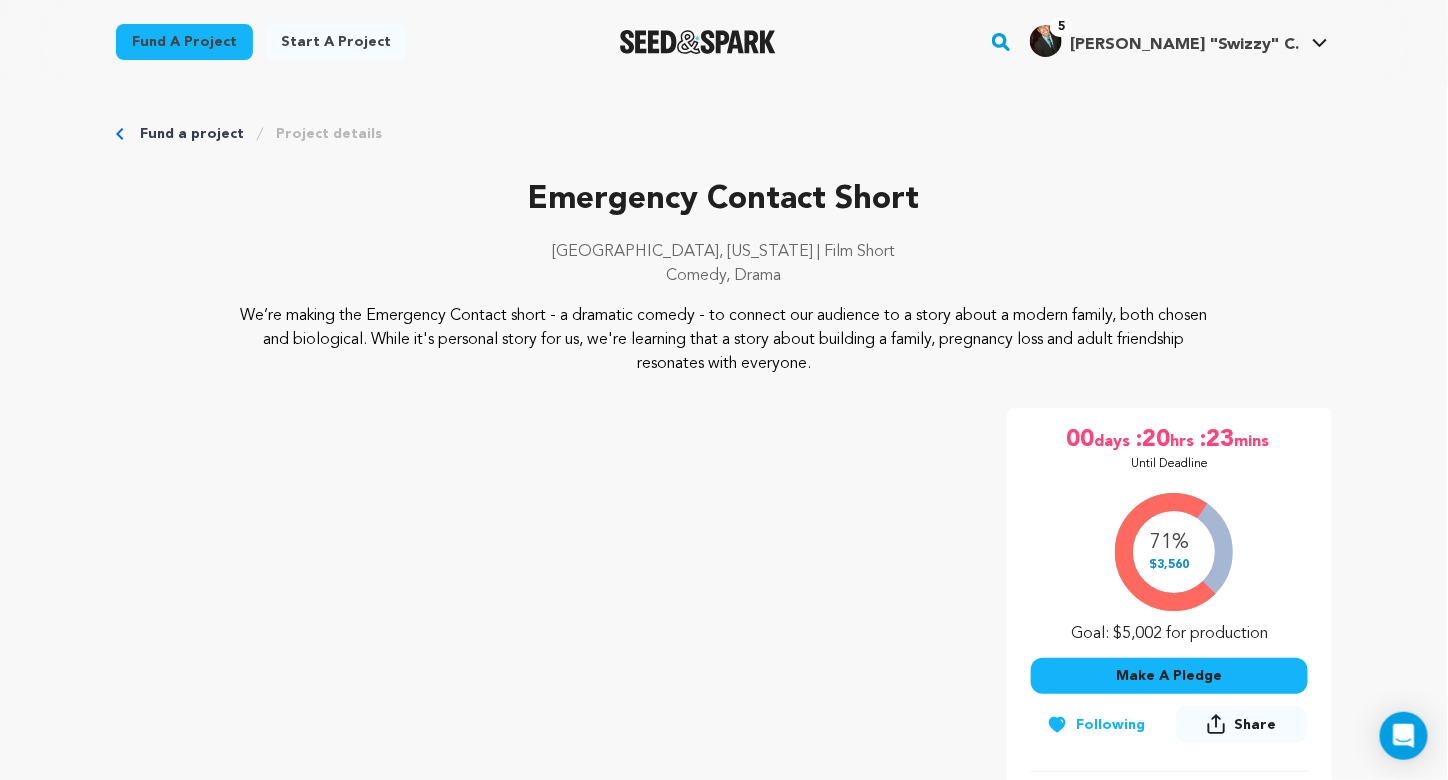 drag, startPoint x: 1060, startPoint y: 208, endPoint x: 988, endPoint y: 225, distance: 73.97973 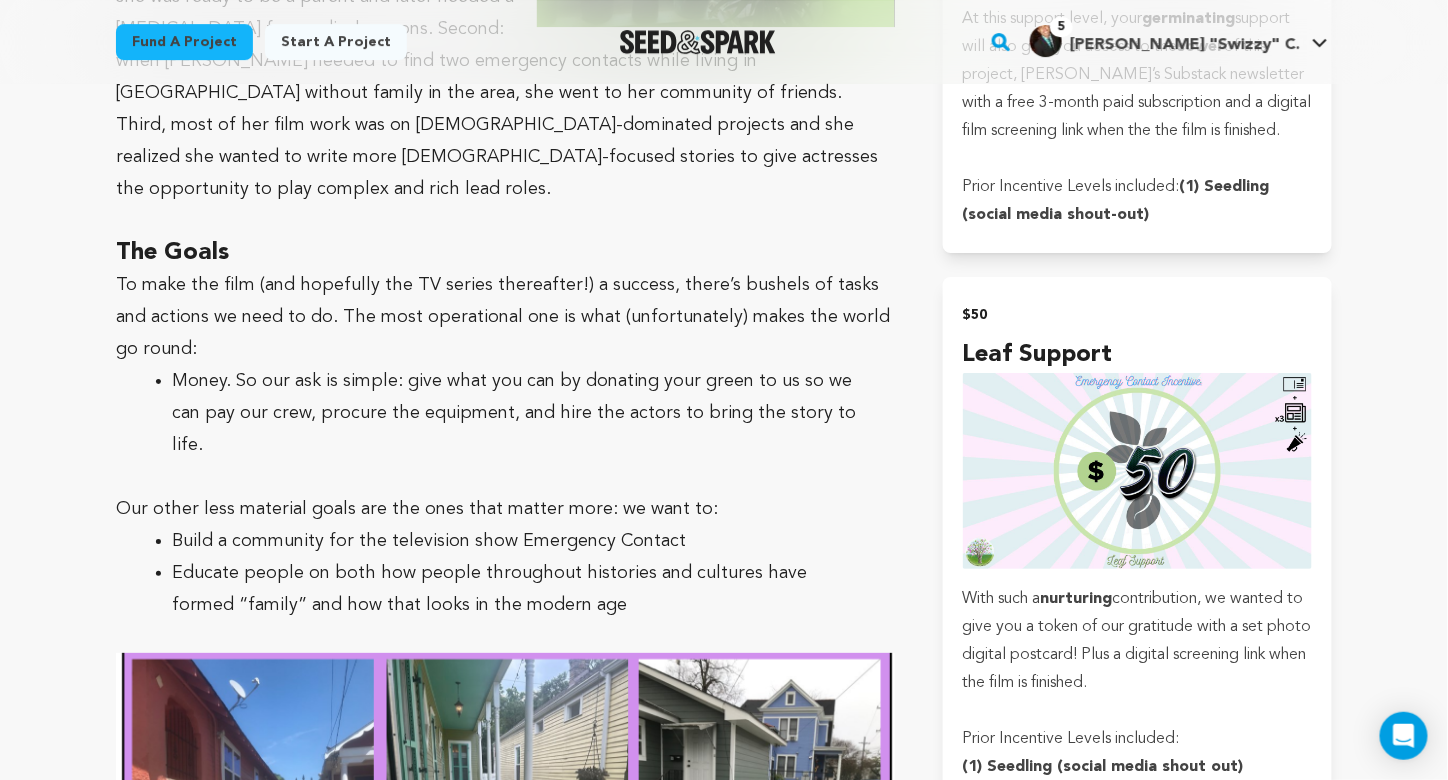 scroll, scrollTop: 2300, scrollLeft: 0, axis: vertical 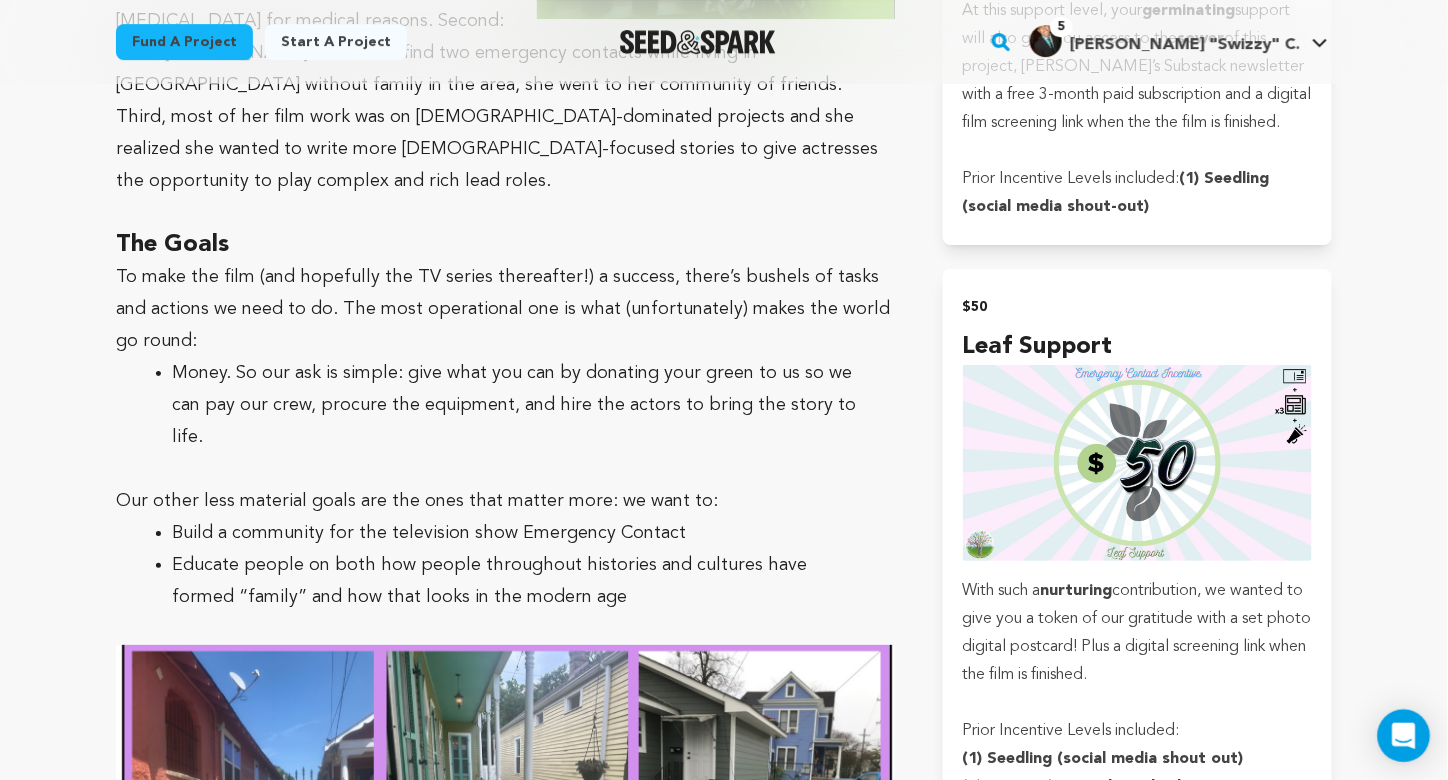 click on "Fund a project
Start a project
Search
5" at bounding box center [724, 1656] 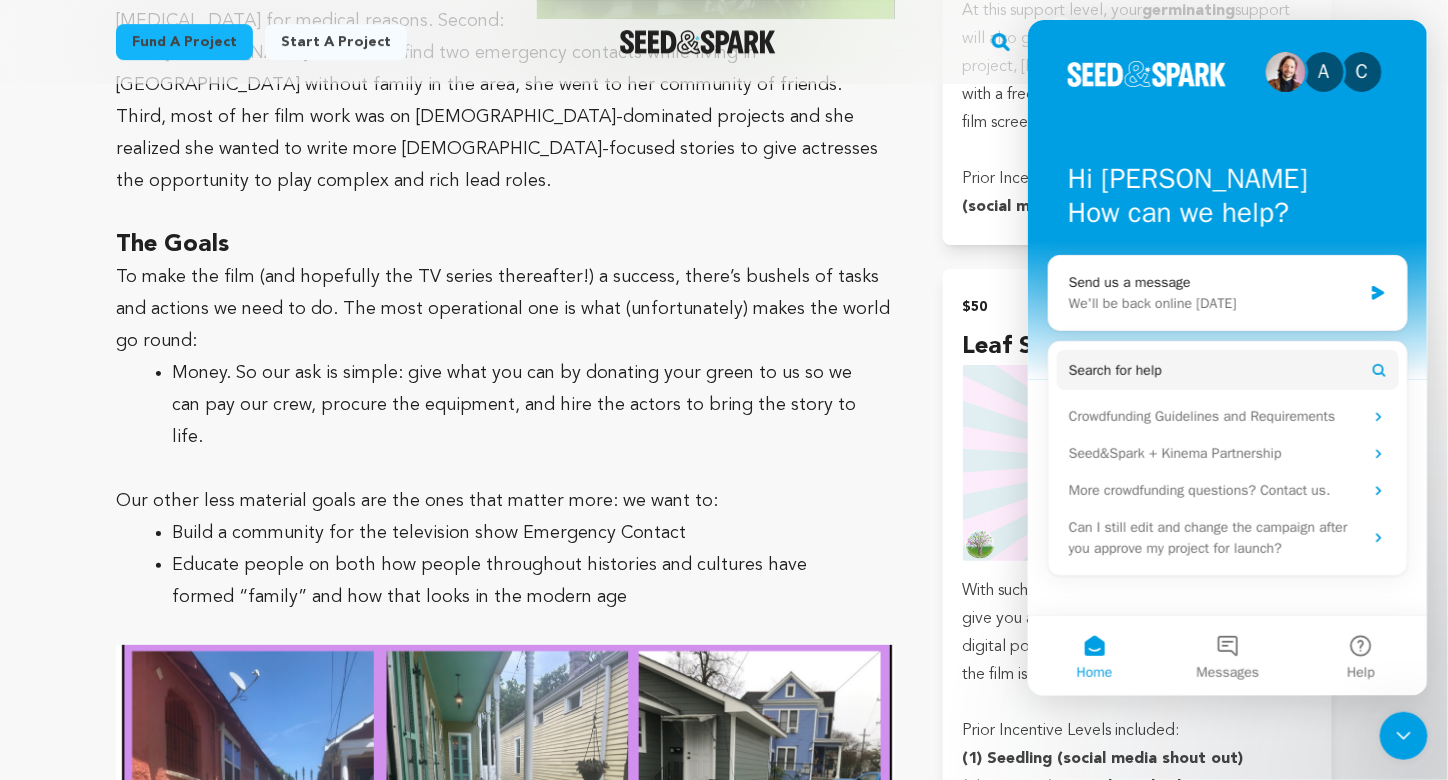 scroll, scrollTop: 0, scrollLeft: 0, axis: both 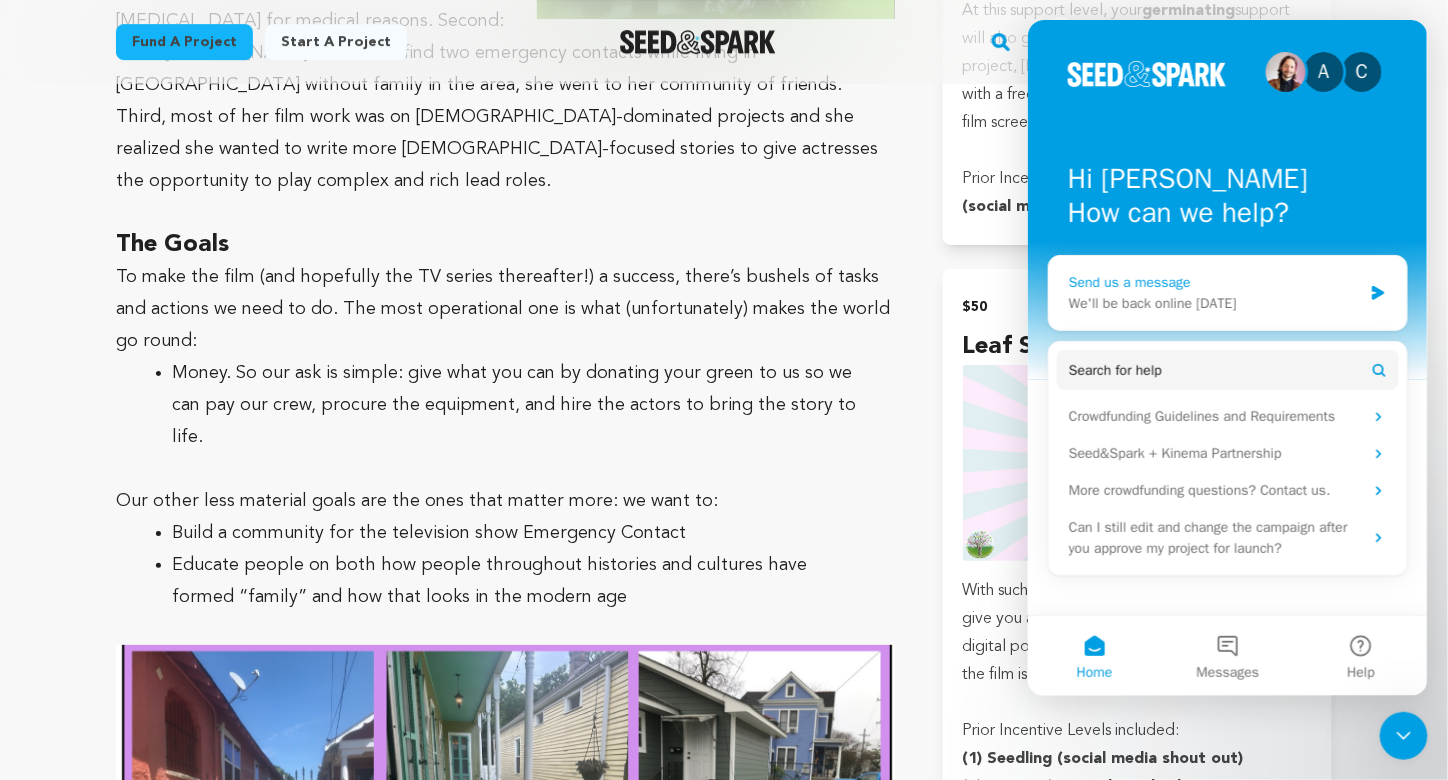 click on "Send us a message" at bounding box center [1214, 281] 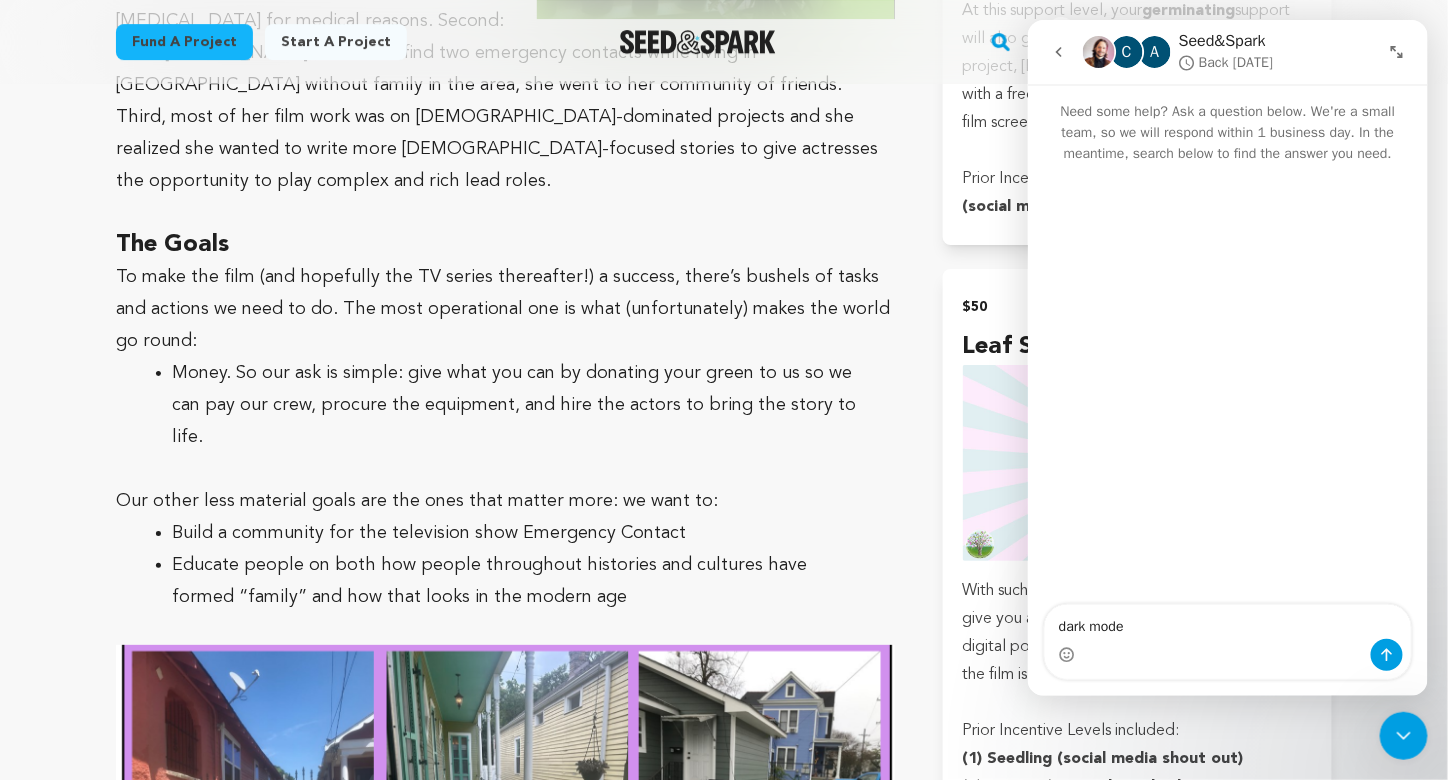type on "dark mode?" 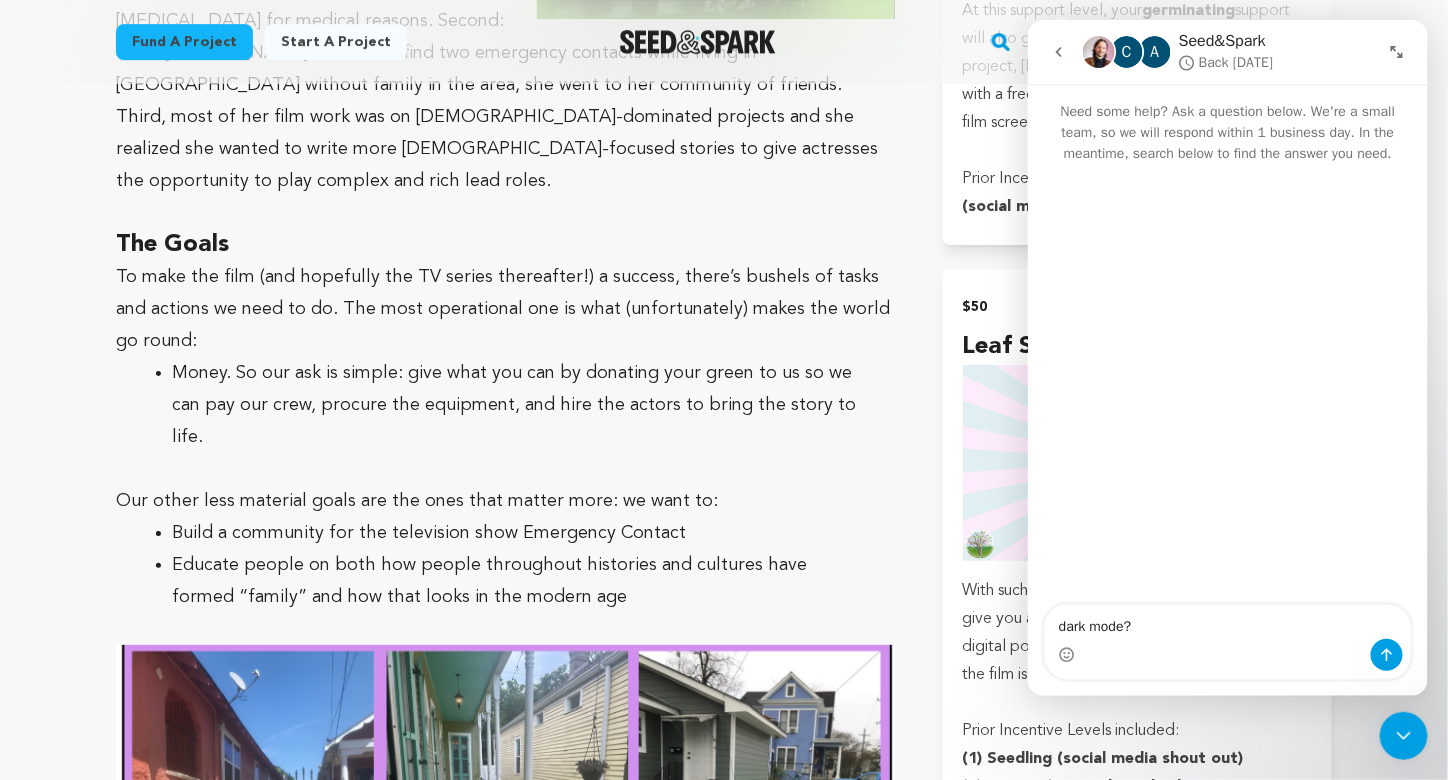 type 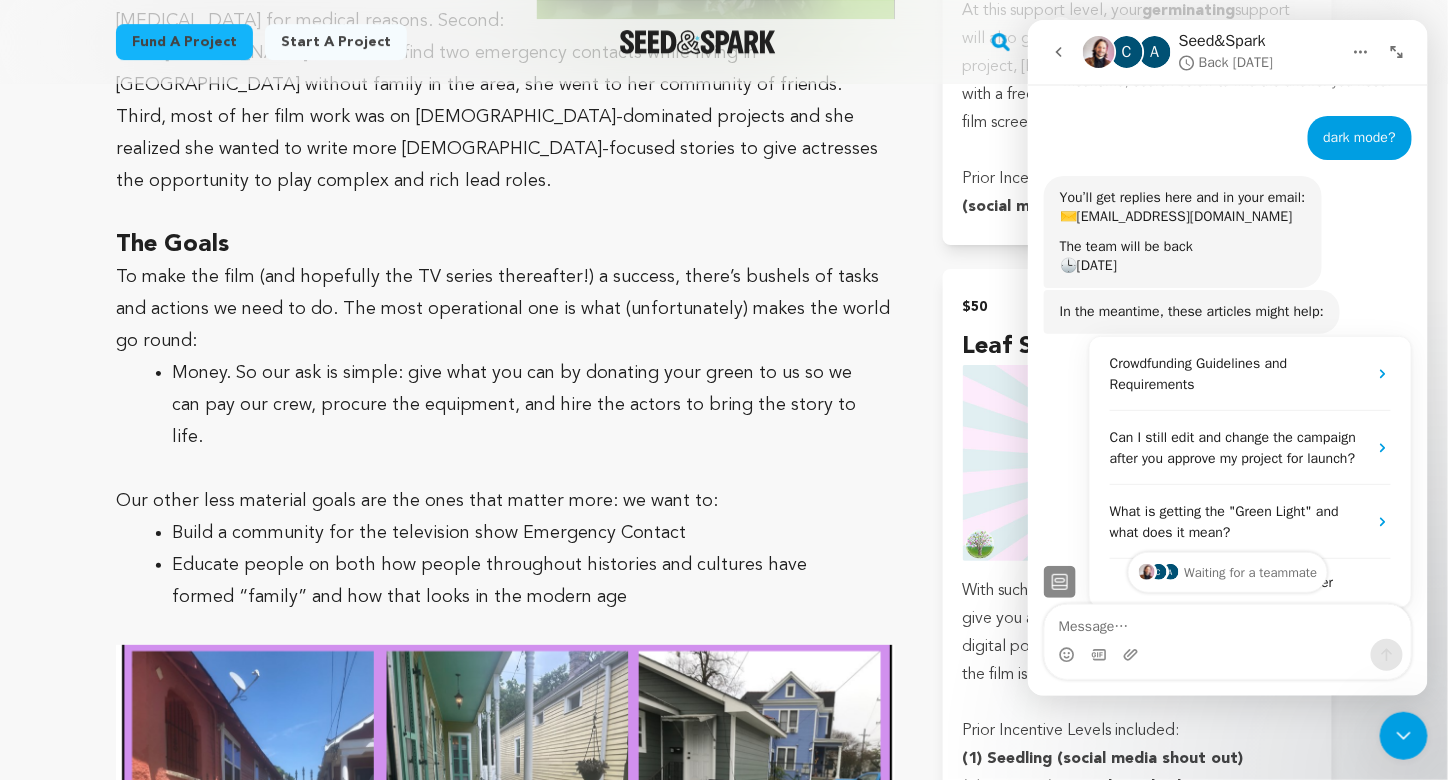 scroll, scrollTop: 0, scrollLeft: 0, axis: both 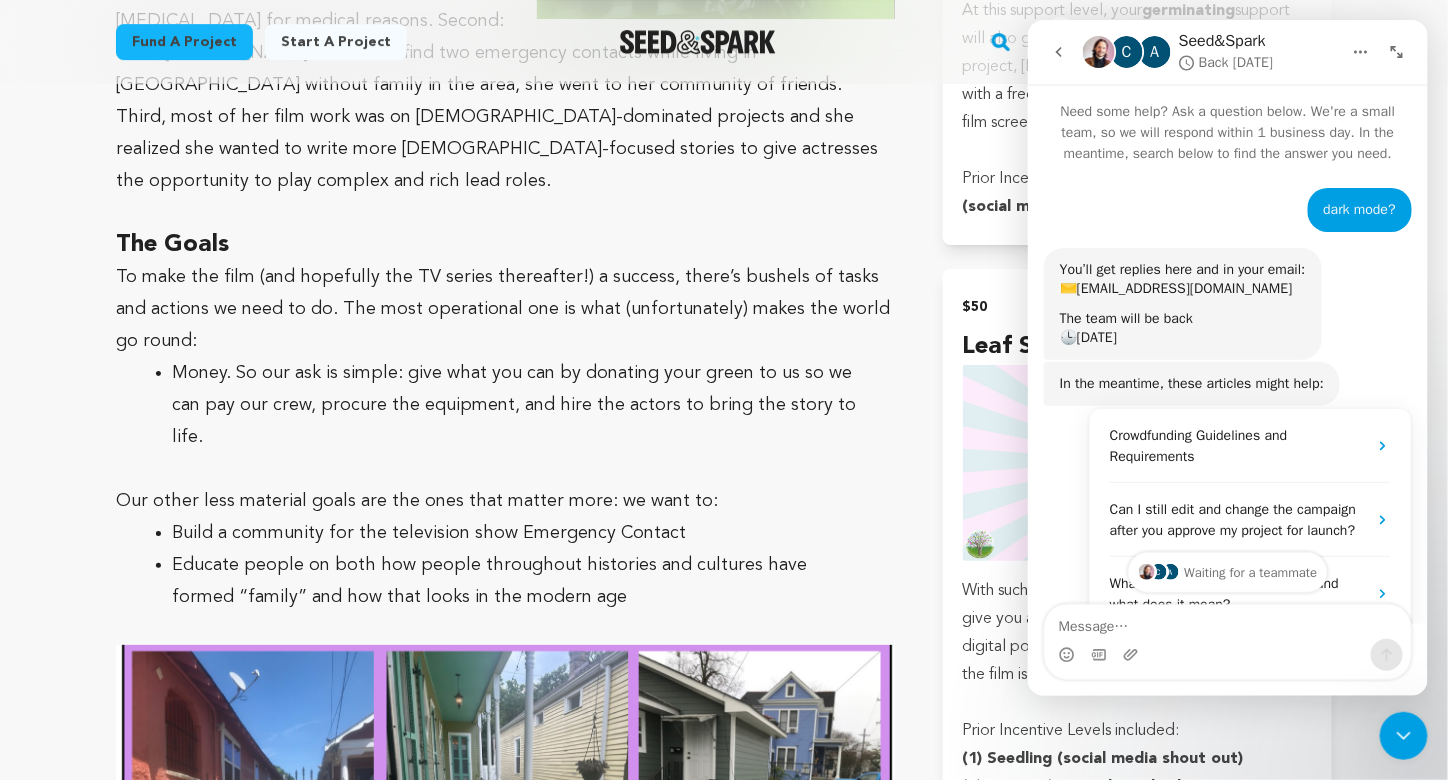 click on "To make the film (and hopefully the TV series thereafter!) a success, there’s bushels of tasks and actions we need to do. The most operational one is what (unfortunately) makes the world go round:" at bounding box center (503, 309) 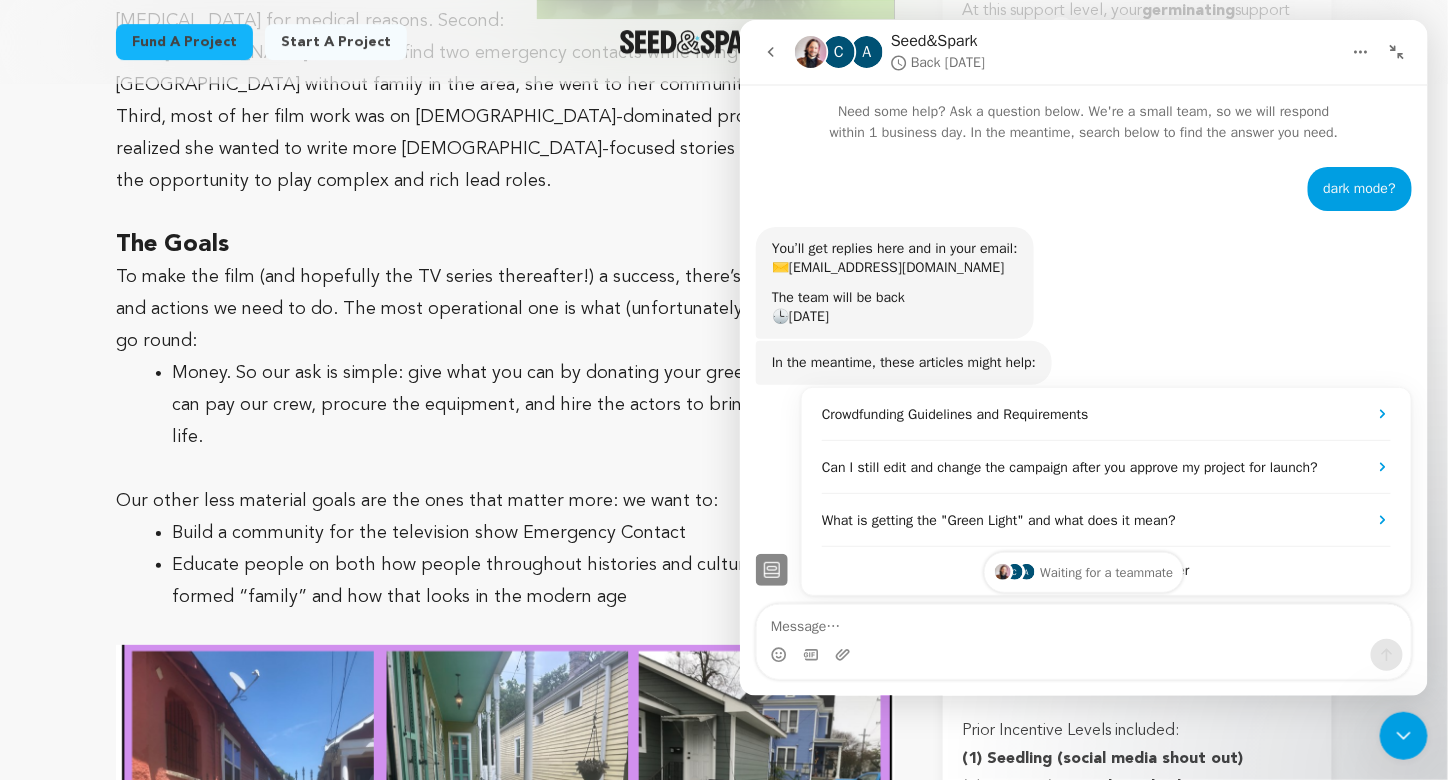 click 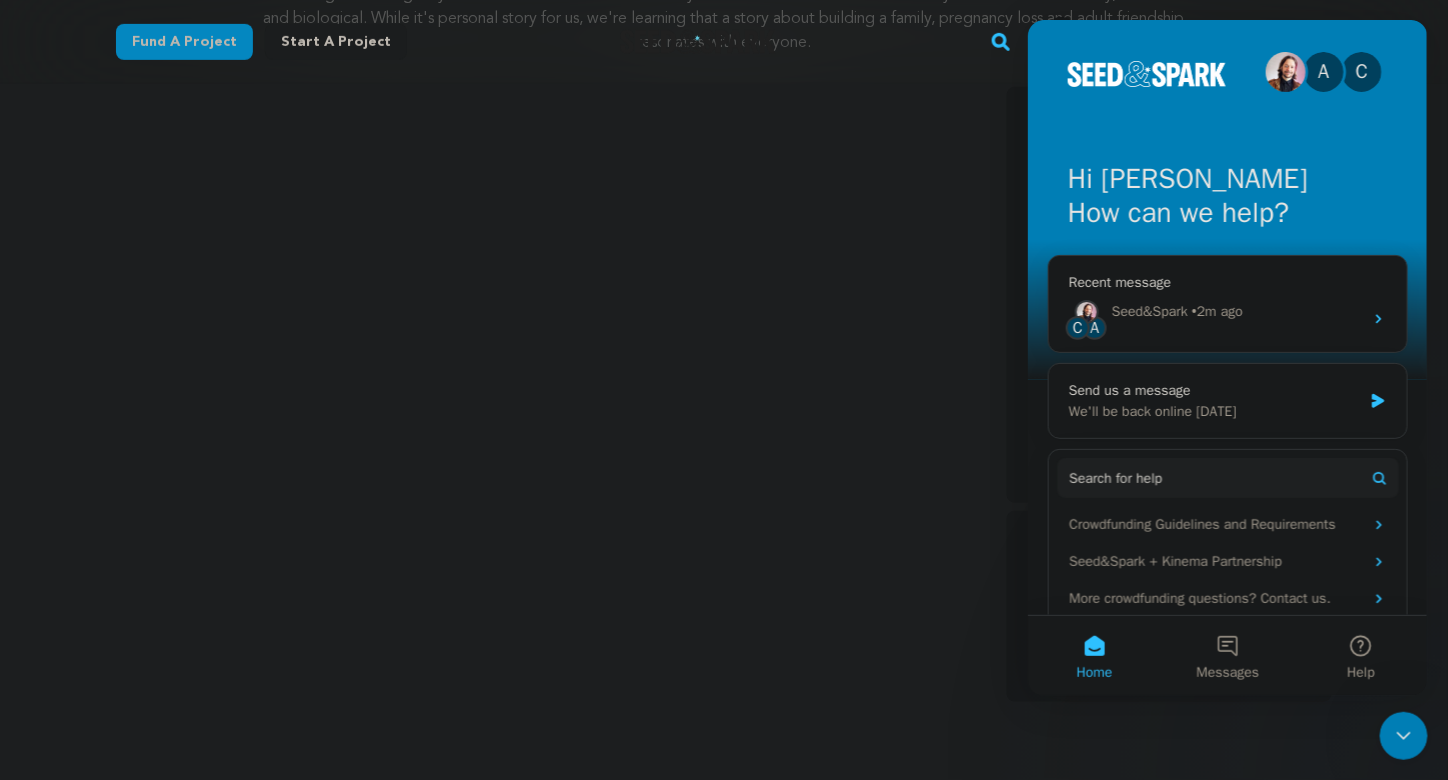 scroll, scrollTop: 300, scrollLeft: 0, axis: vertical 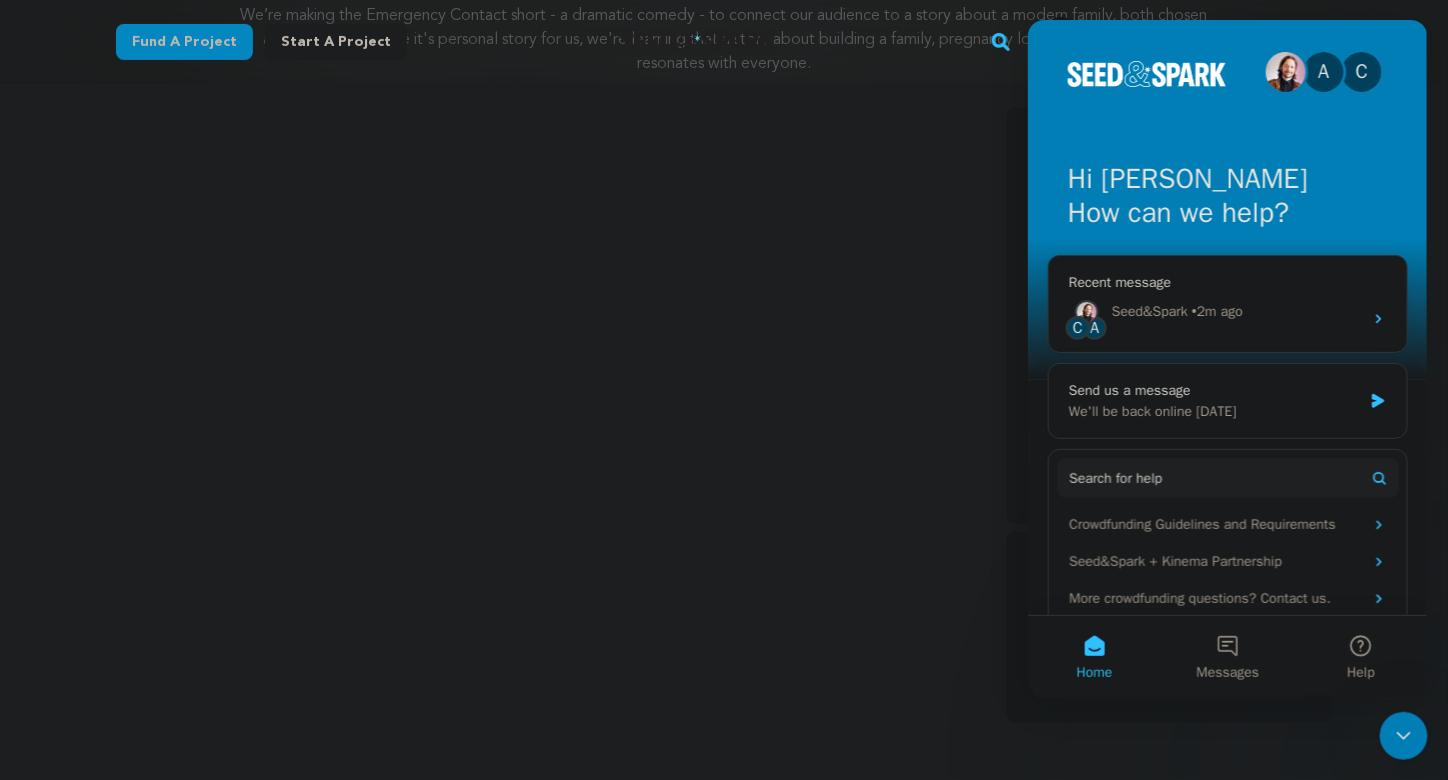 click at bounding box center [1403, 735] 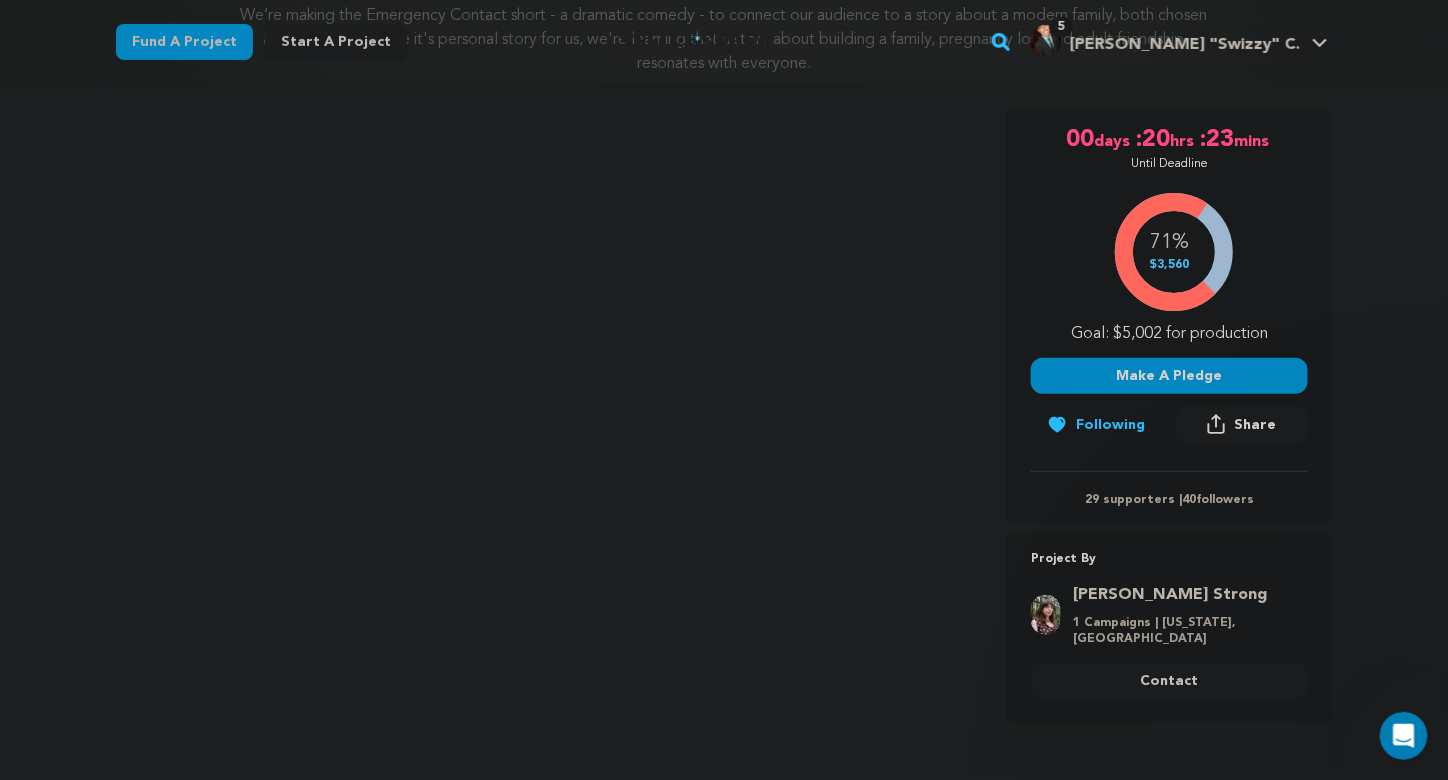 scroll, scrollTop: 0, scrollLeft: 0, axis: both 